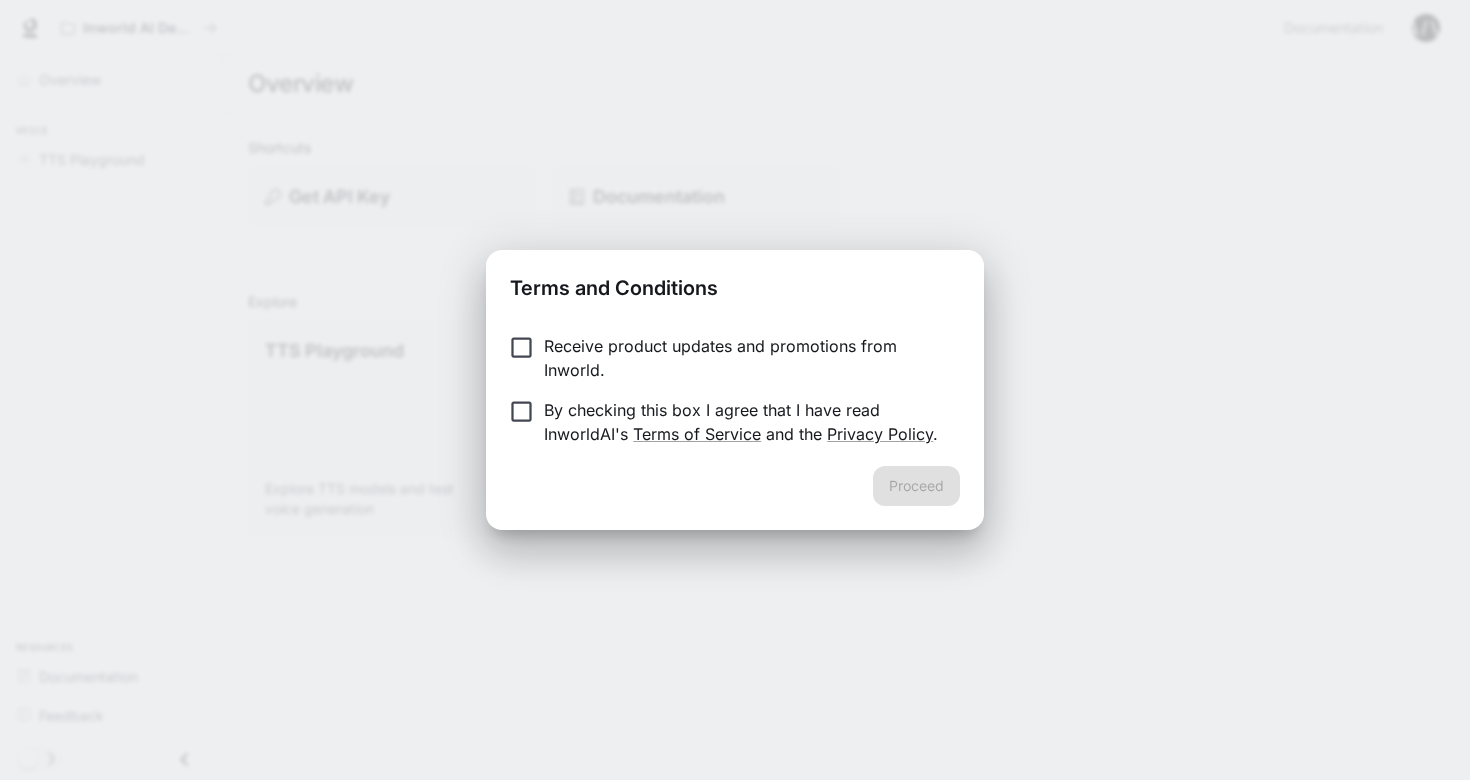 scroll, scrollTop: 0, scrollLeft: 0, axis: both 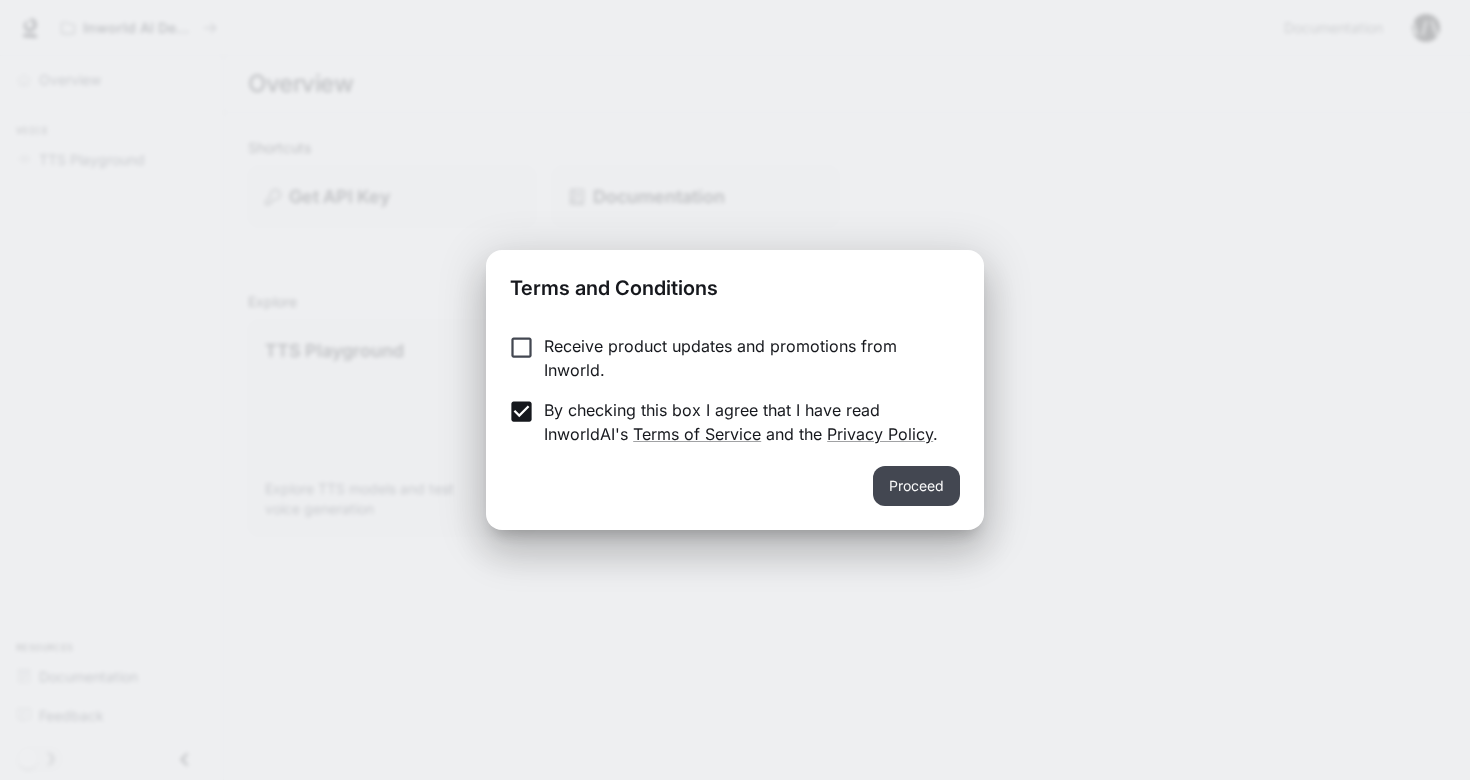 click on "Proceed" at bounding box center (916, 486) 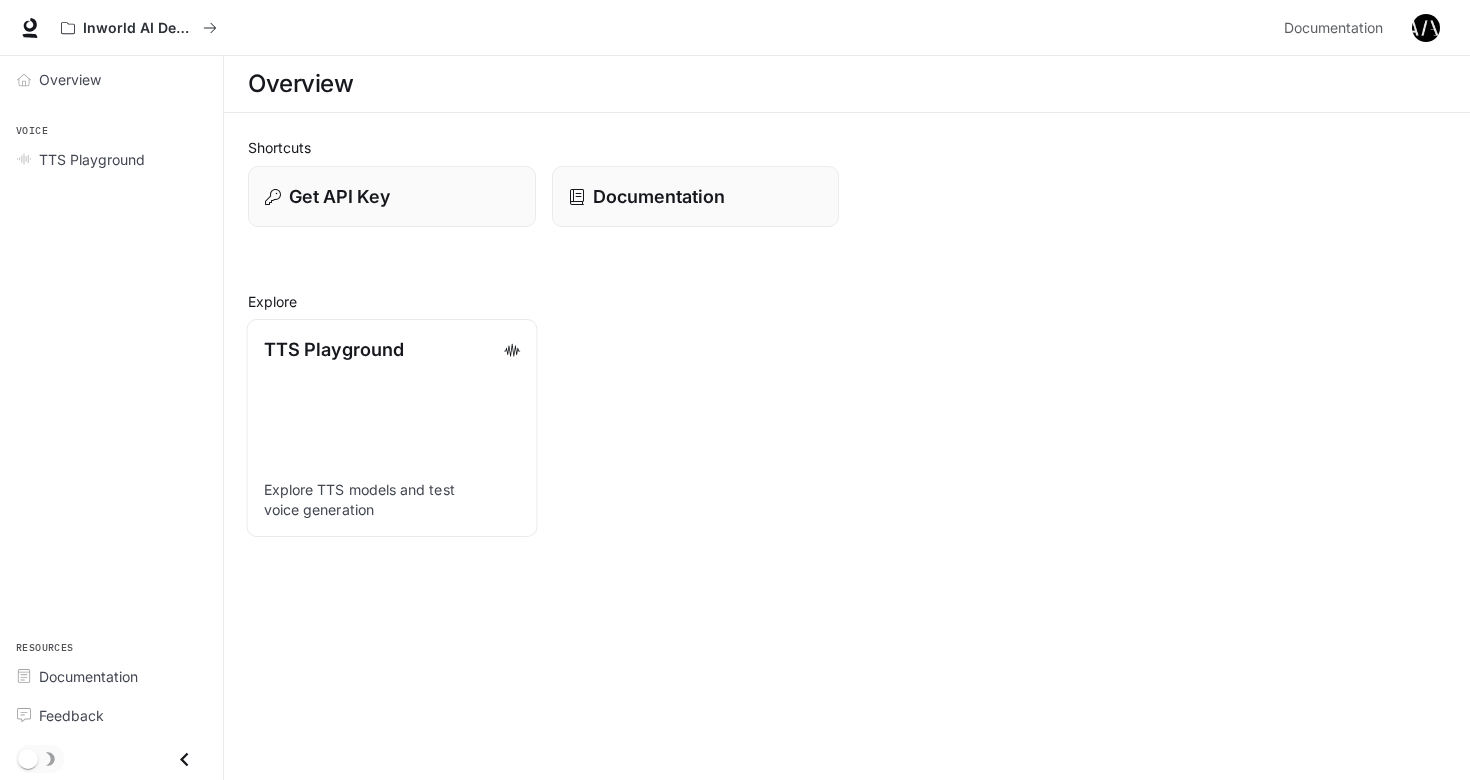 click on "TTS Playground Explore TTS models and test voice generation" at bounding box center (392, 428) 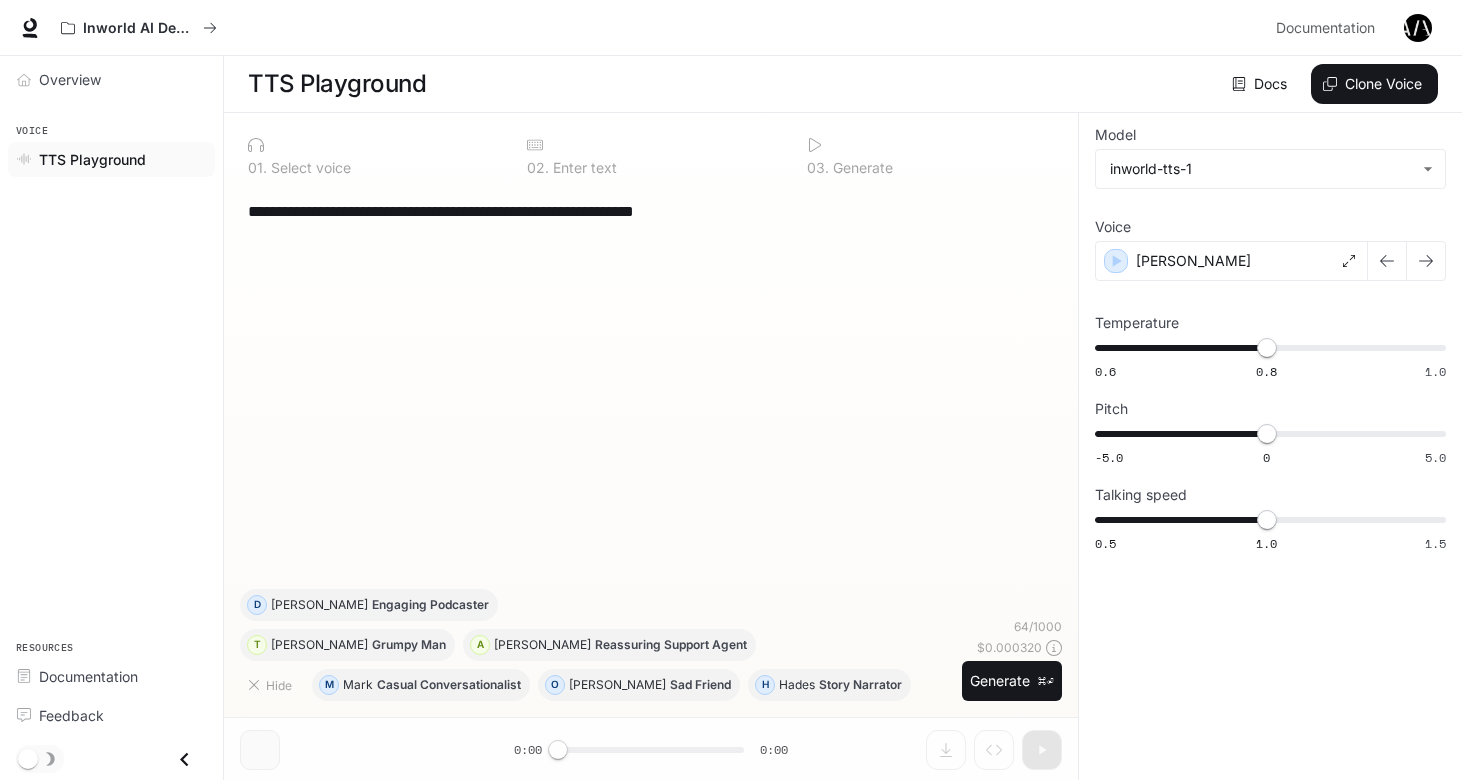 scroll, scrollTop: 1, scrollLeft: 0, axis: vertical 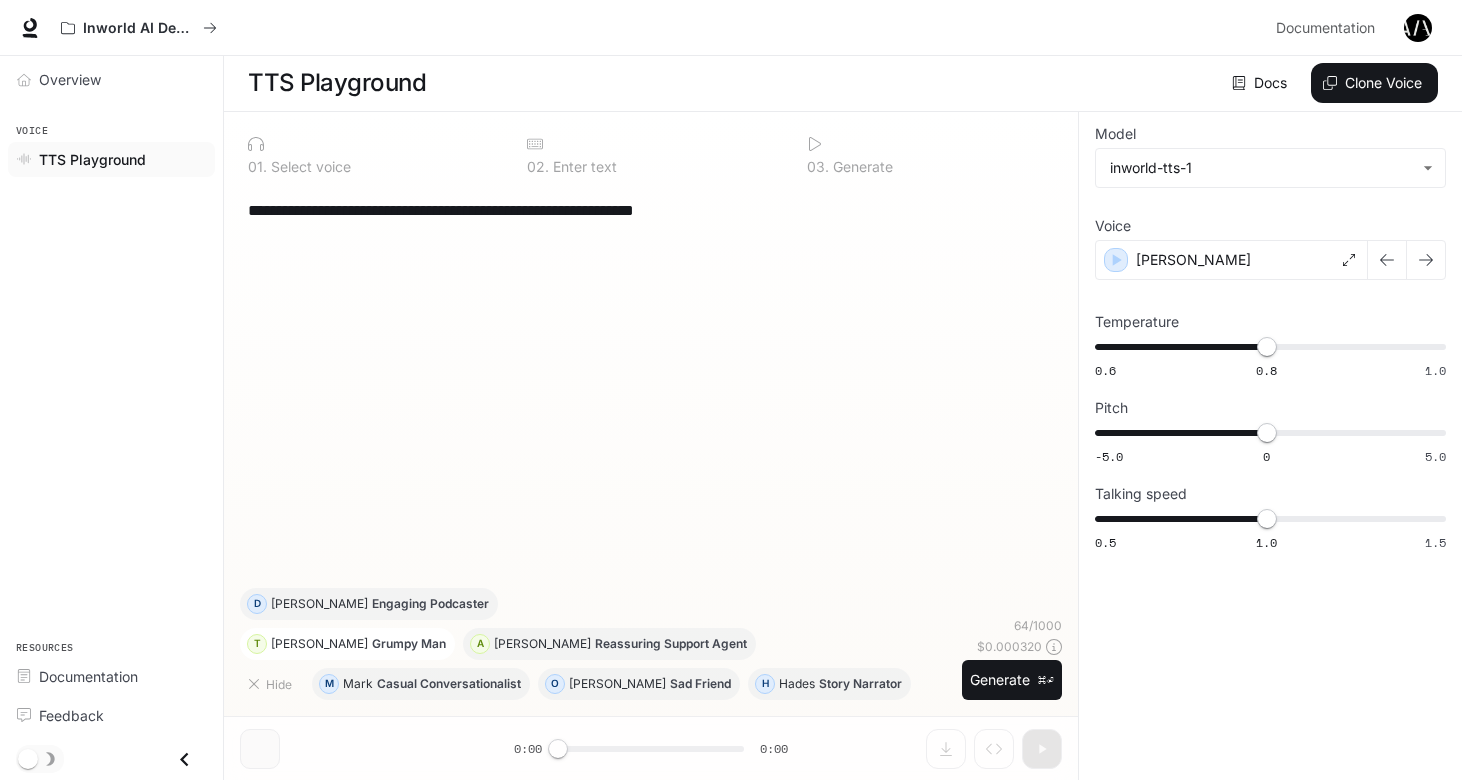 click on "Theodore Grumpy Man" at bounding box center (358, 644) 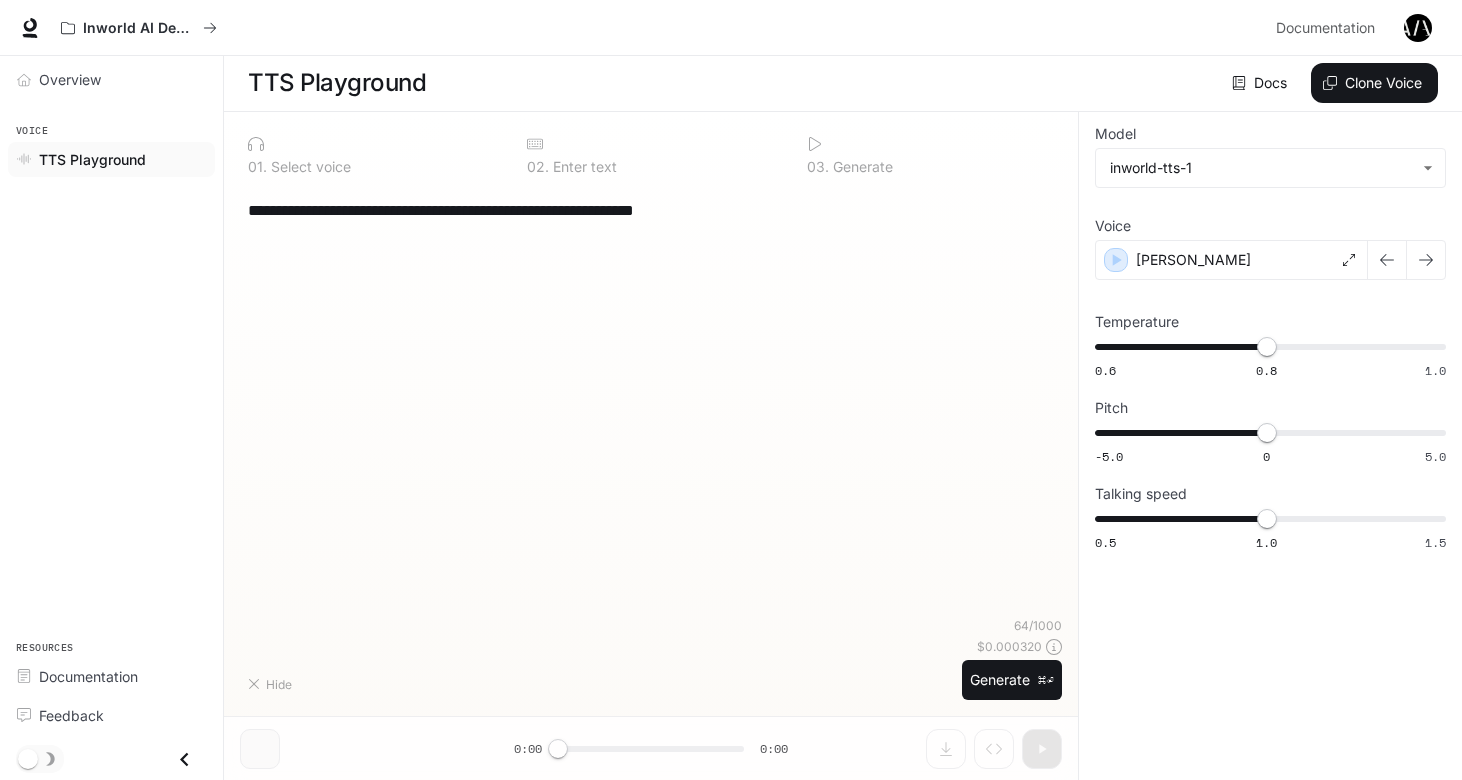 type on "**********" 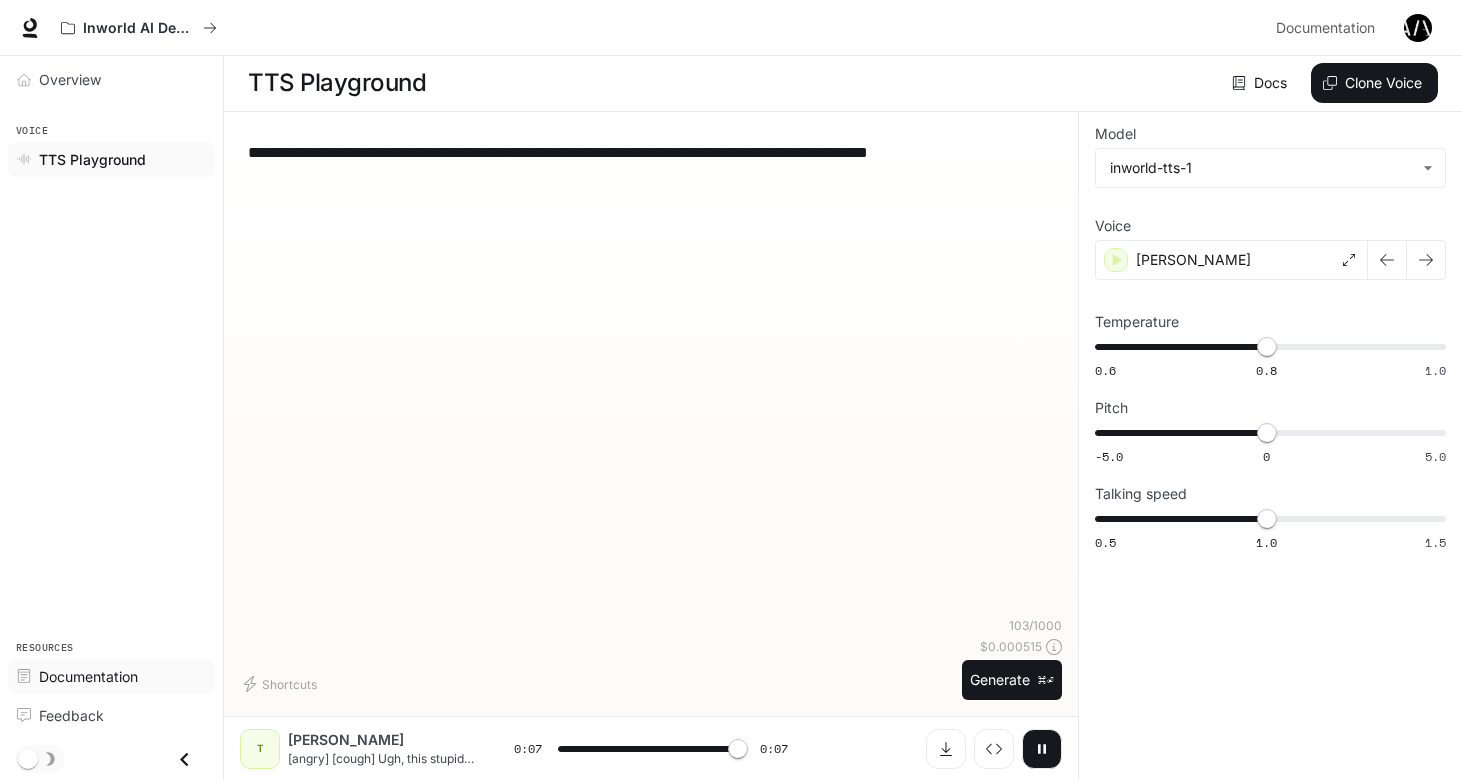 type on "*" 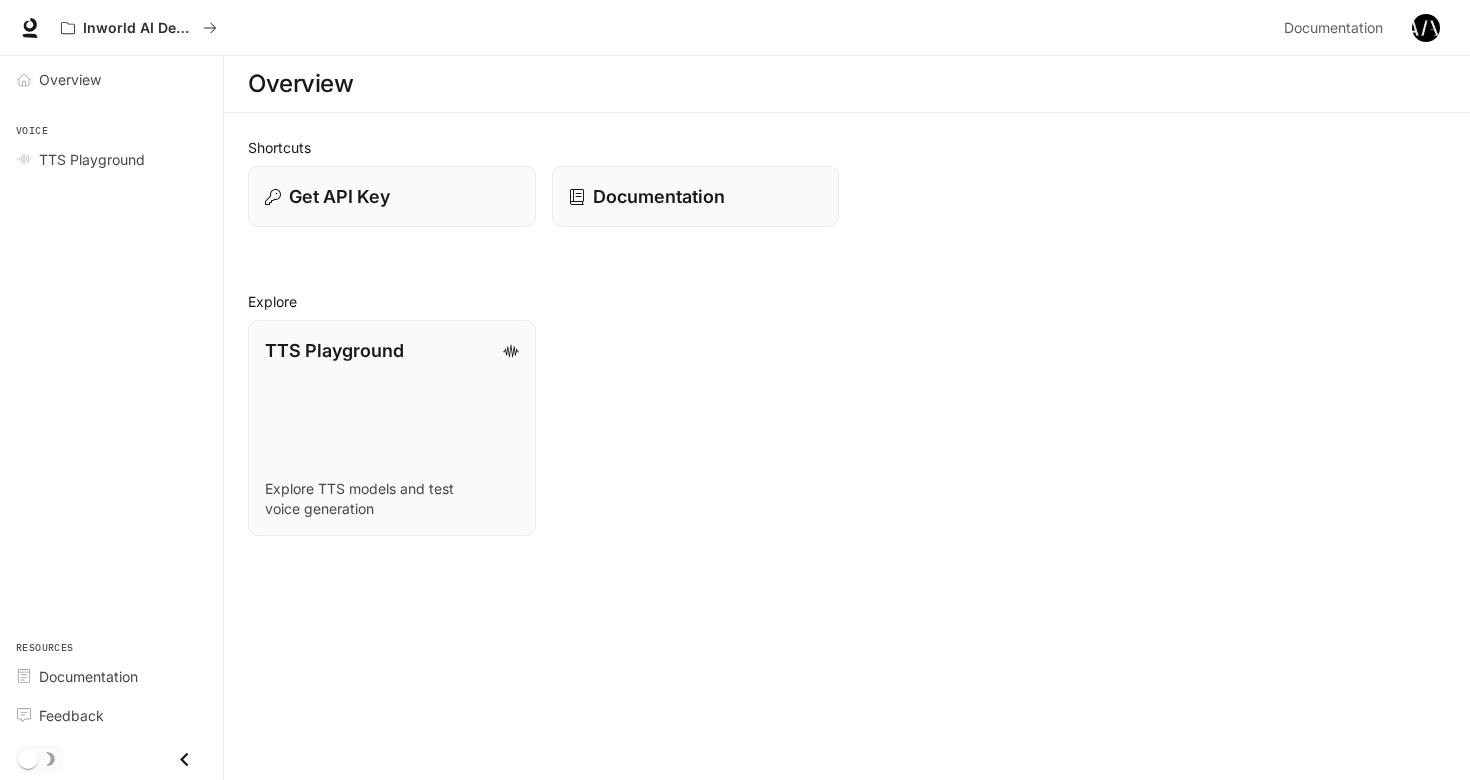 scroll, scrollTop: 0, scrollLeft: 0, axis: both 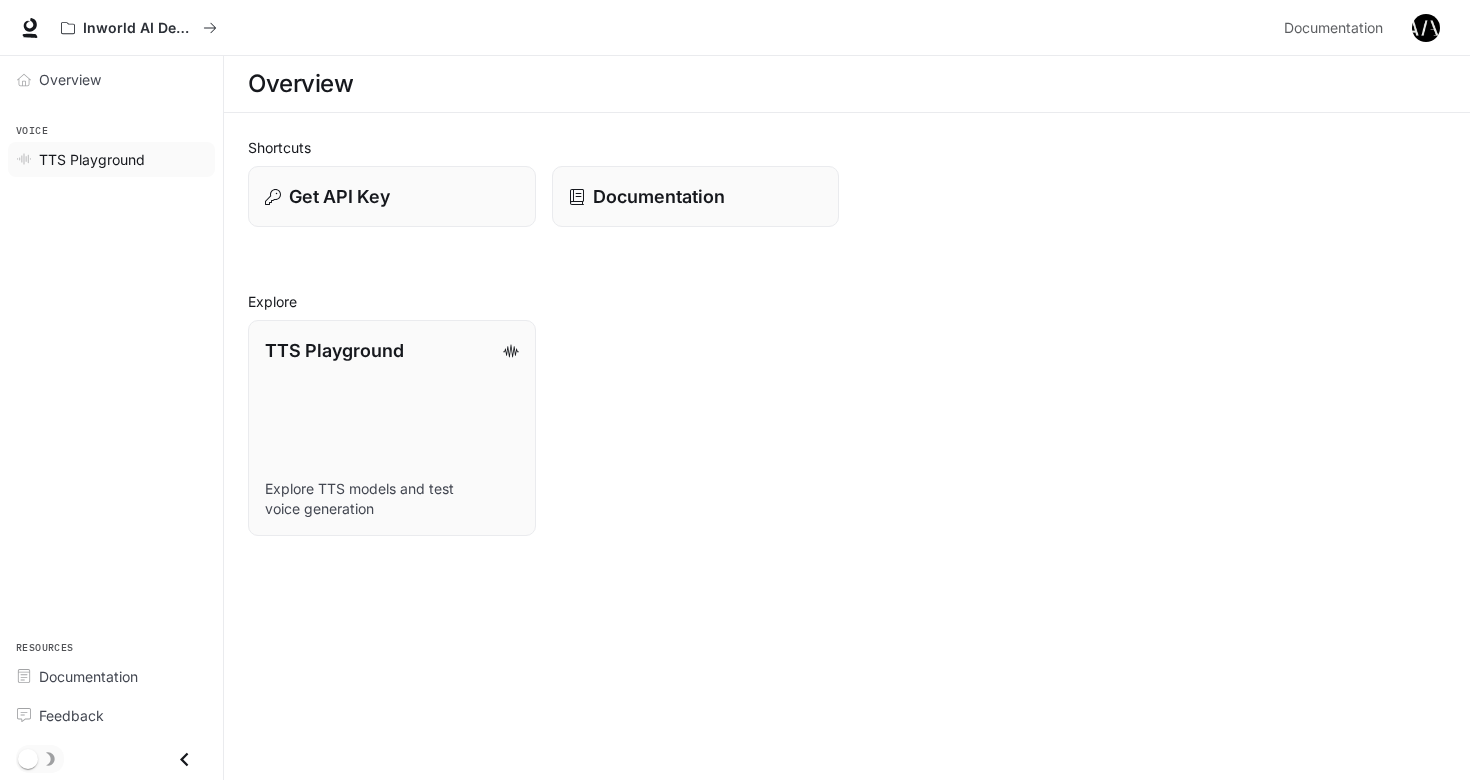 click on "TTS Playground" at bounding box center (92, 159) 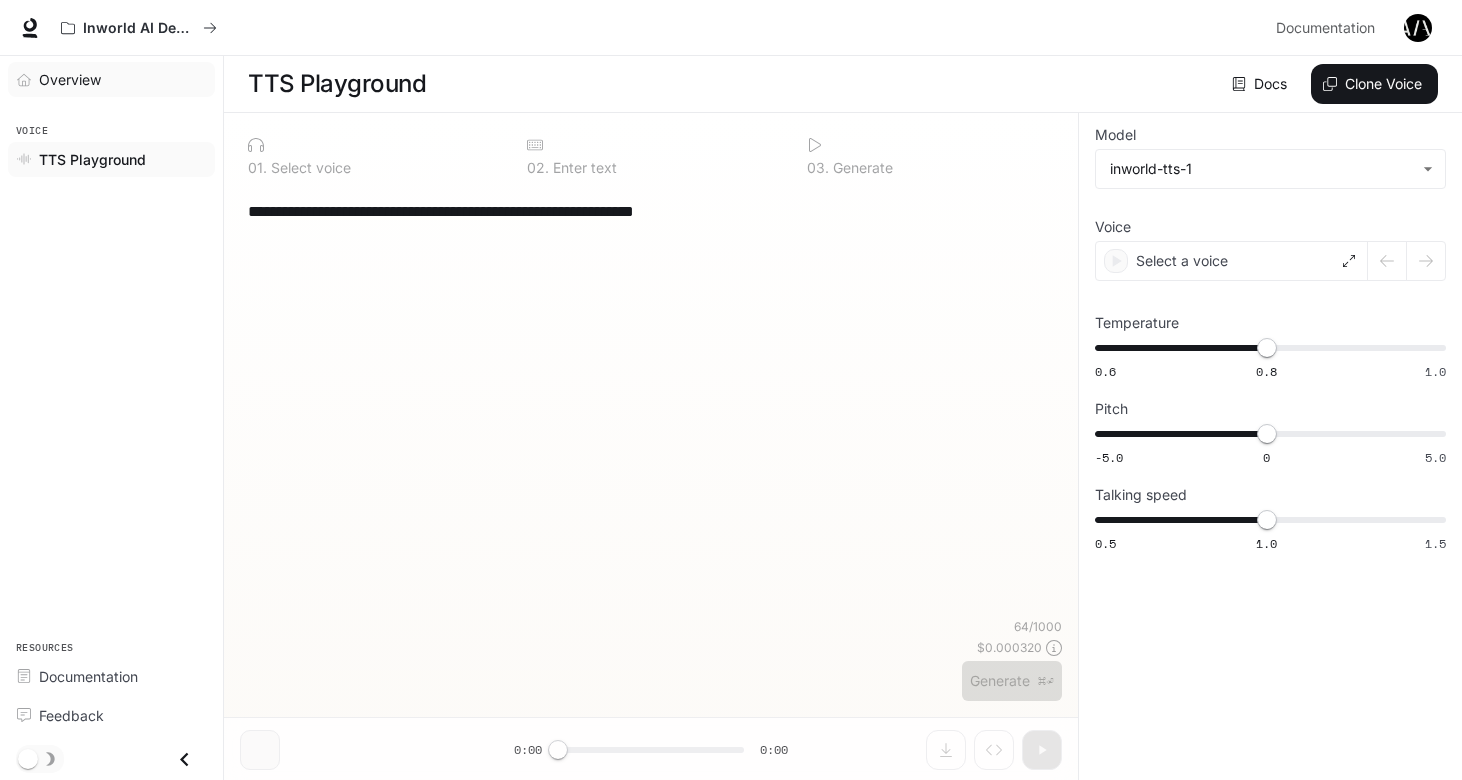 click on "Overview" at bounding box center [70, 79] 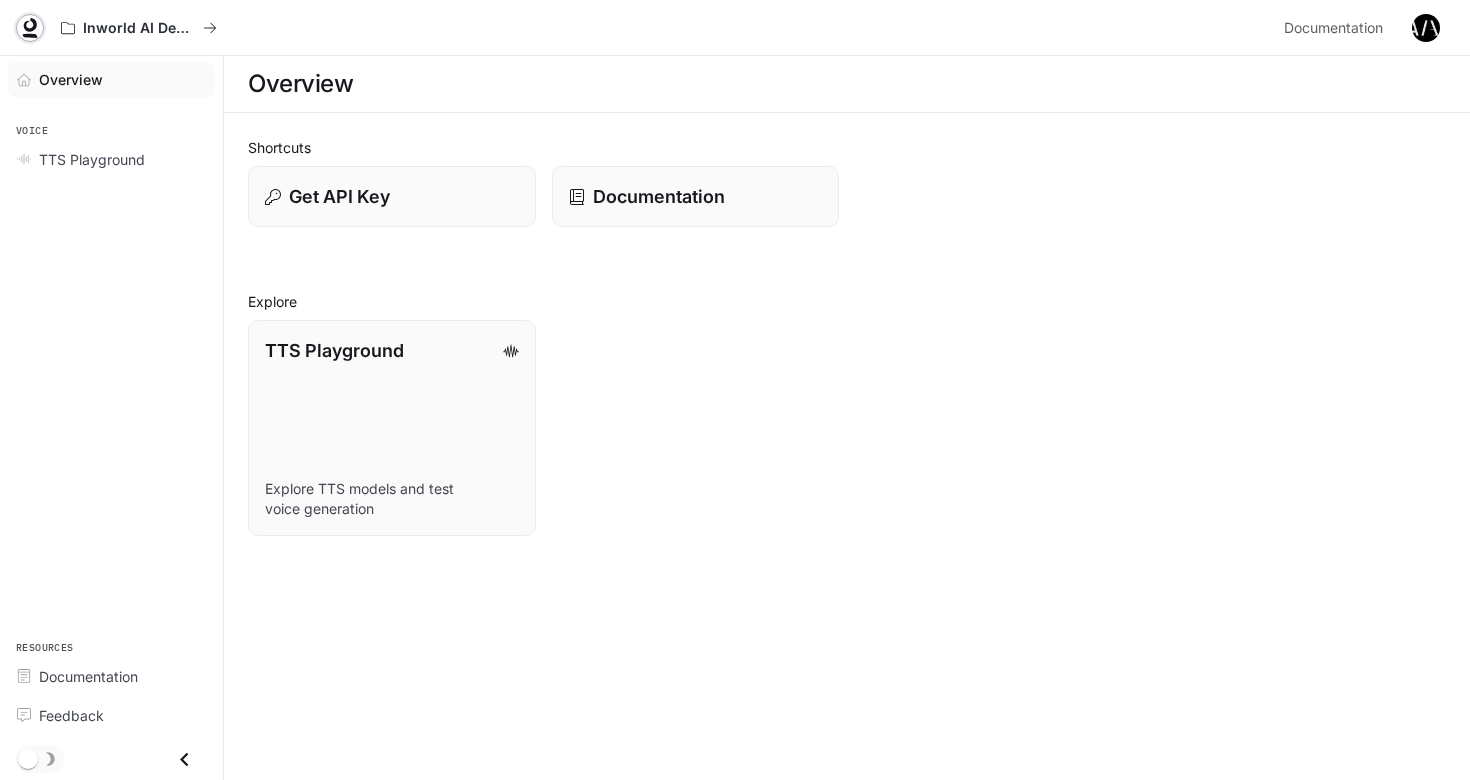 click 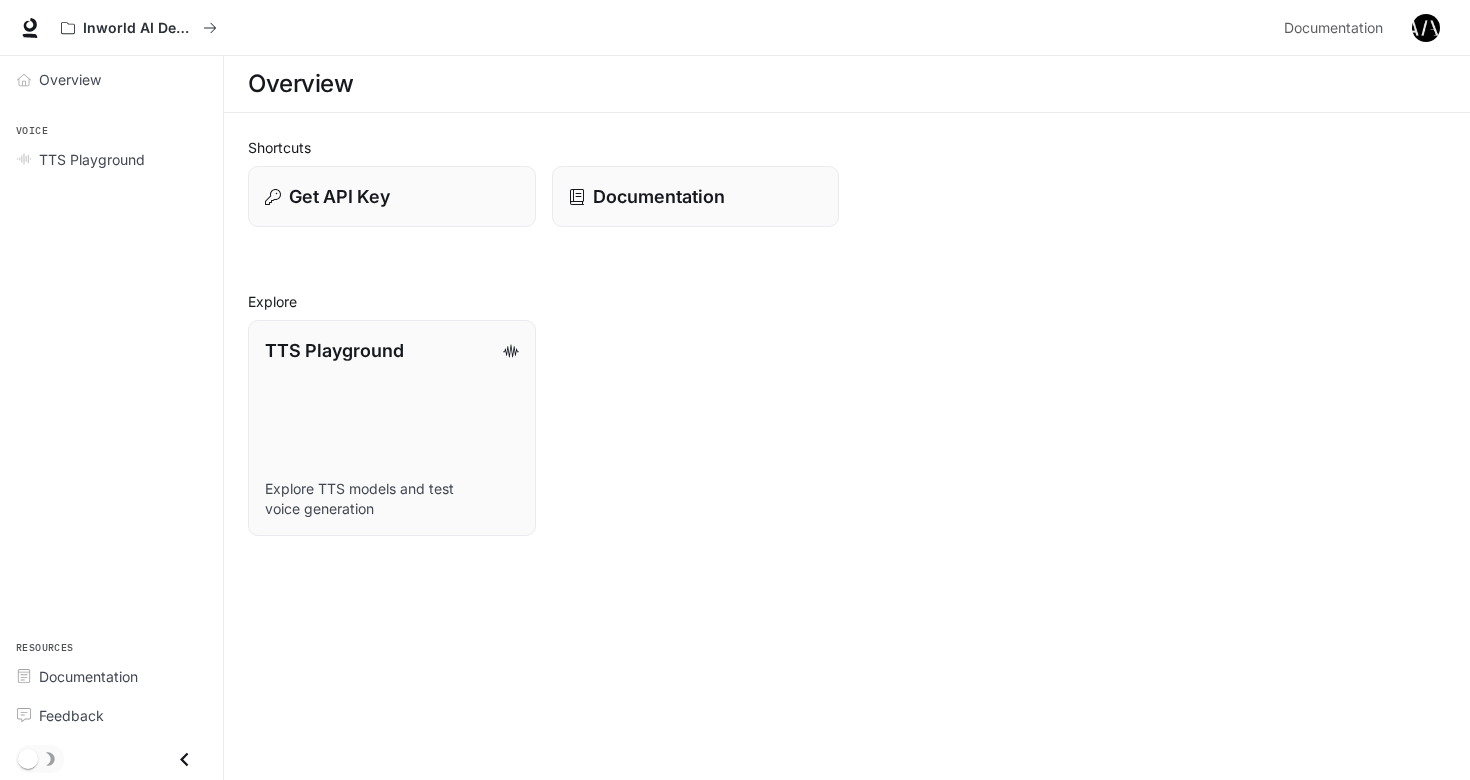 scroll, scrollTop: 0, scrollLeft: 0, axis: both 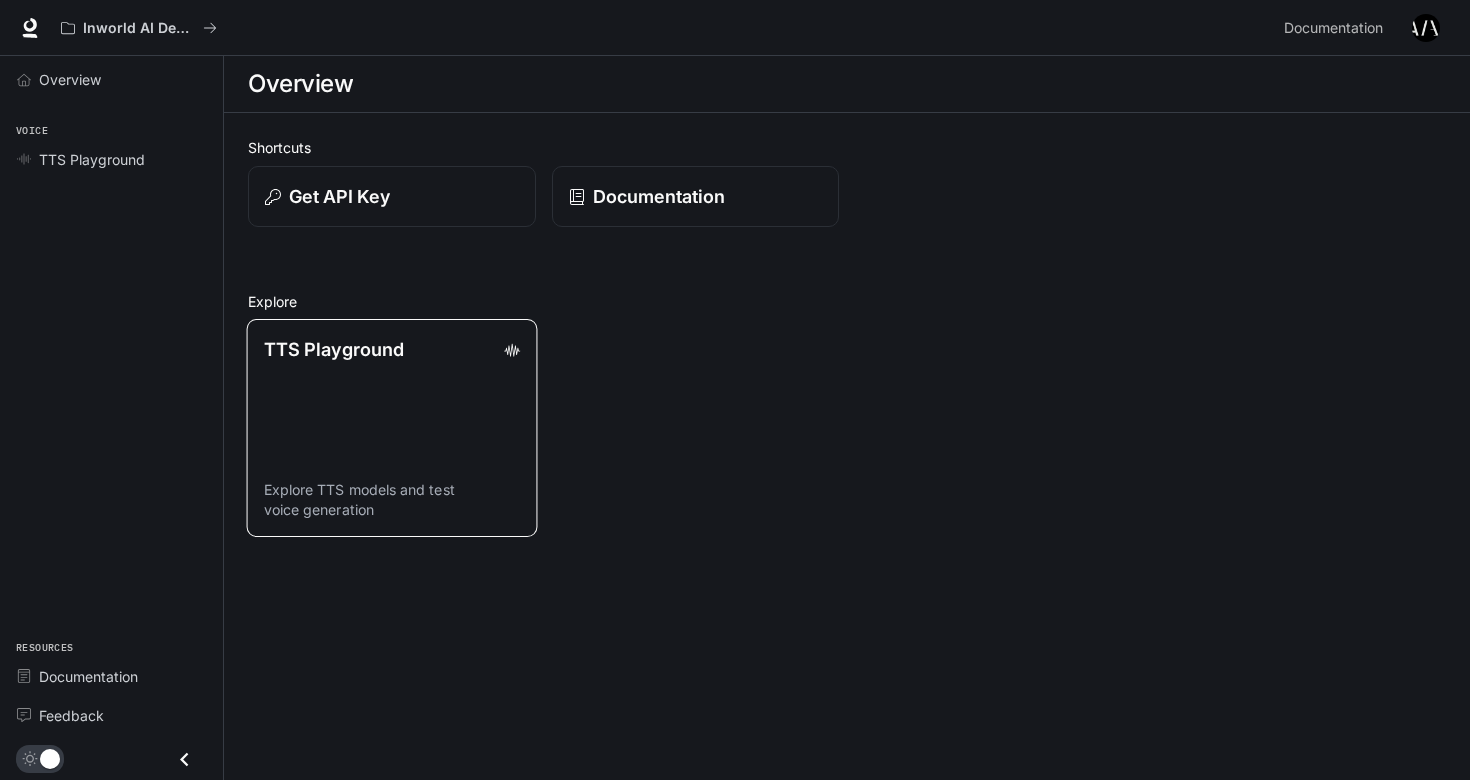 click on "TTS Playground Explore TTS models and test voice generation" at bounding box center (392, 428) 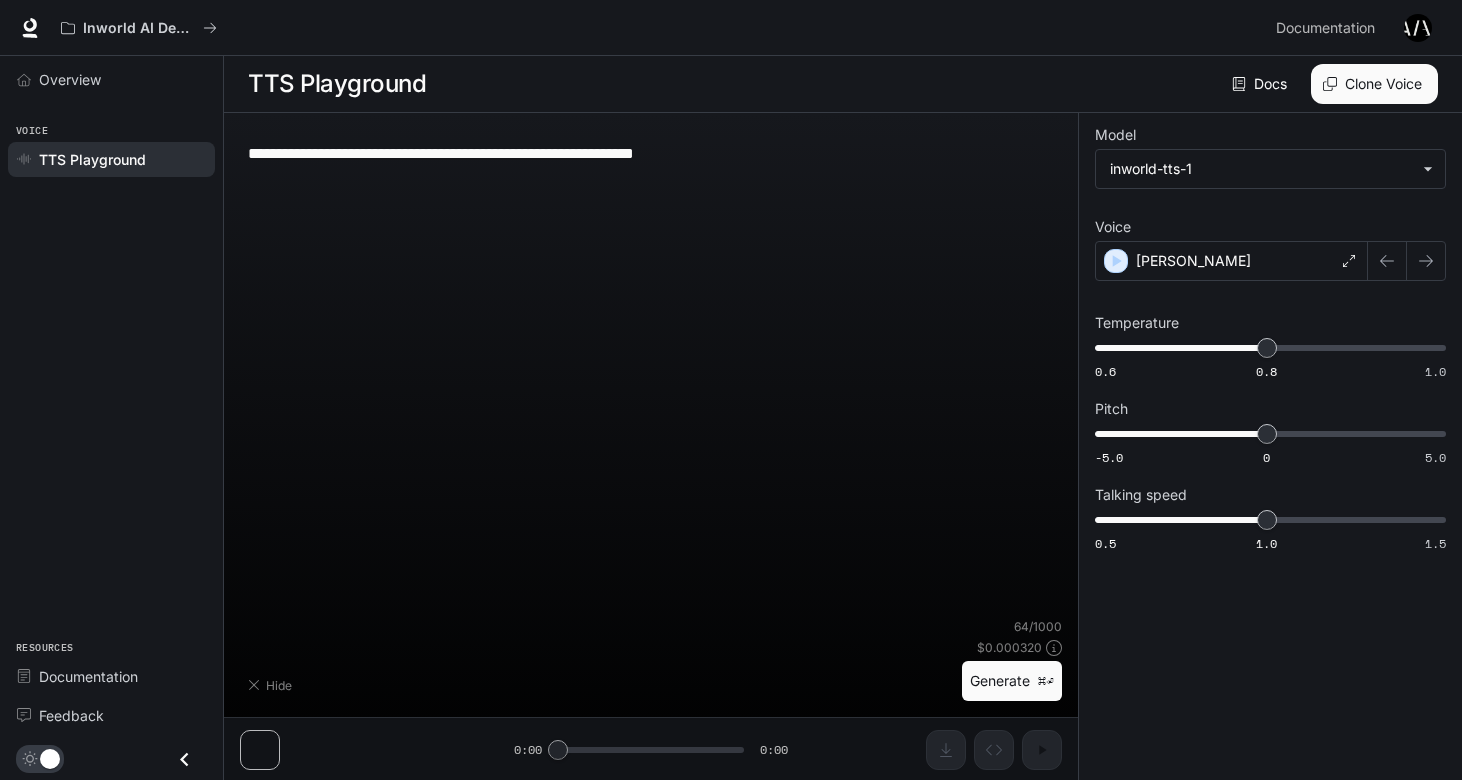 type on "**********" 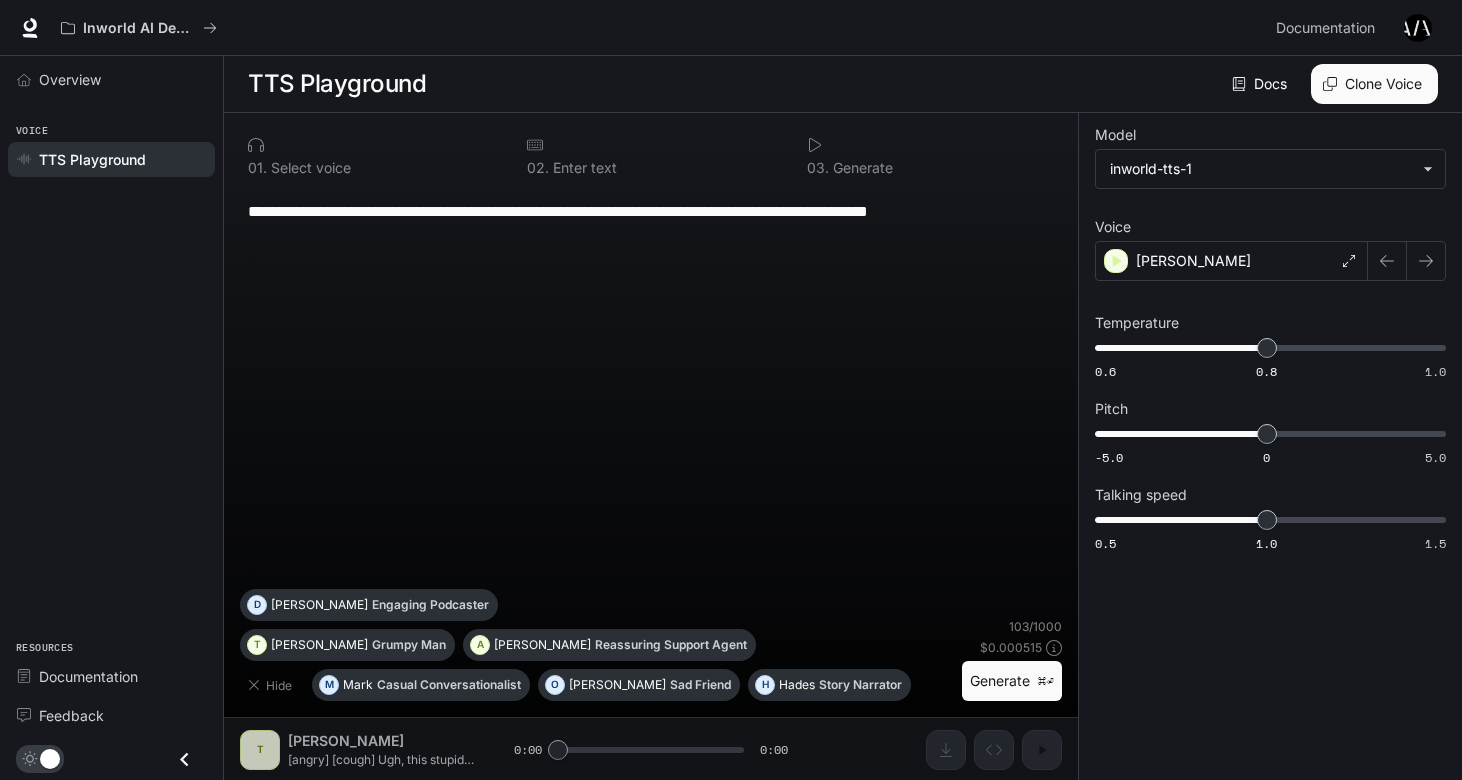 click 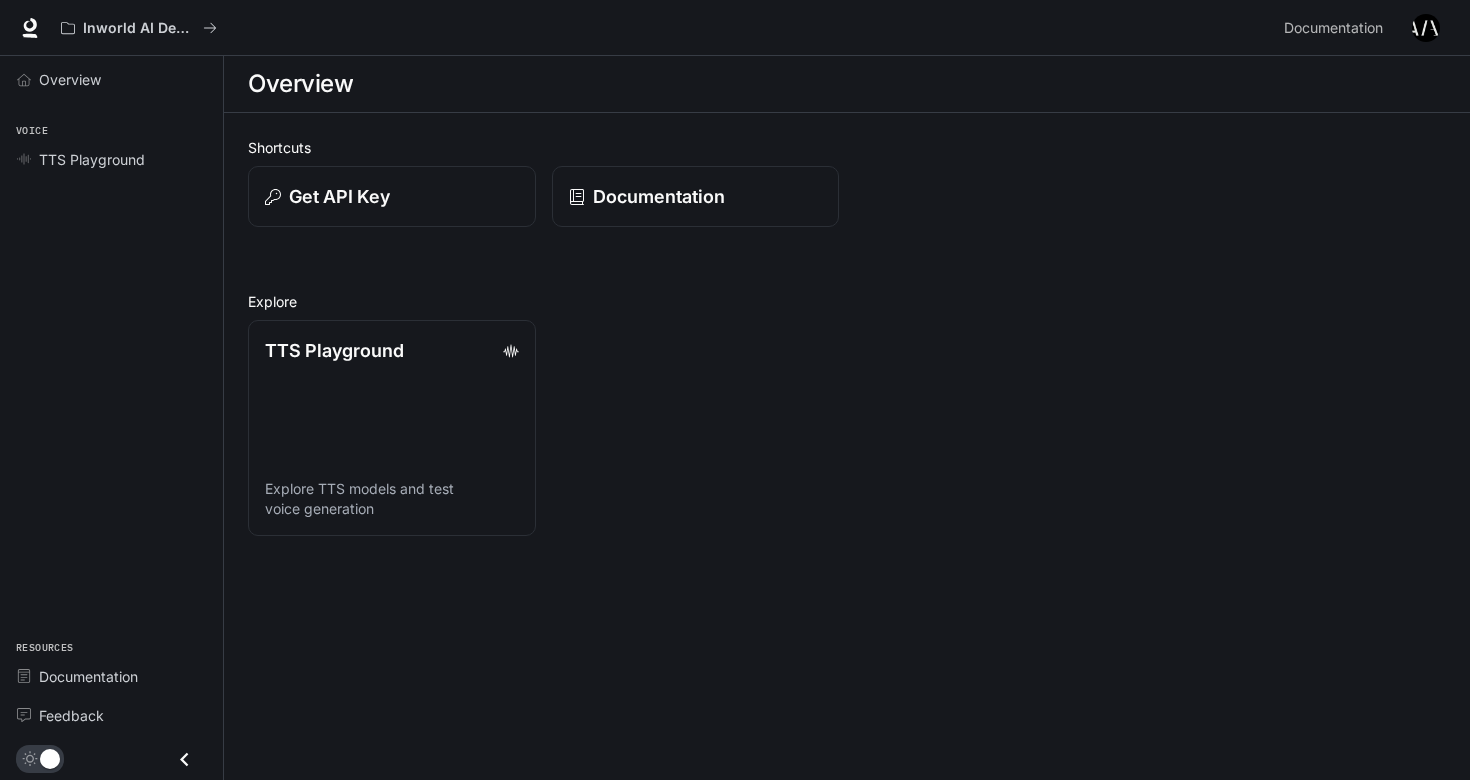 scroll, scrollTop: 0, scrollLeft: 0, axis: both 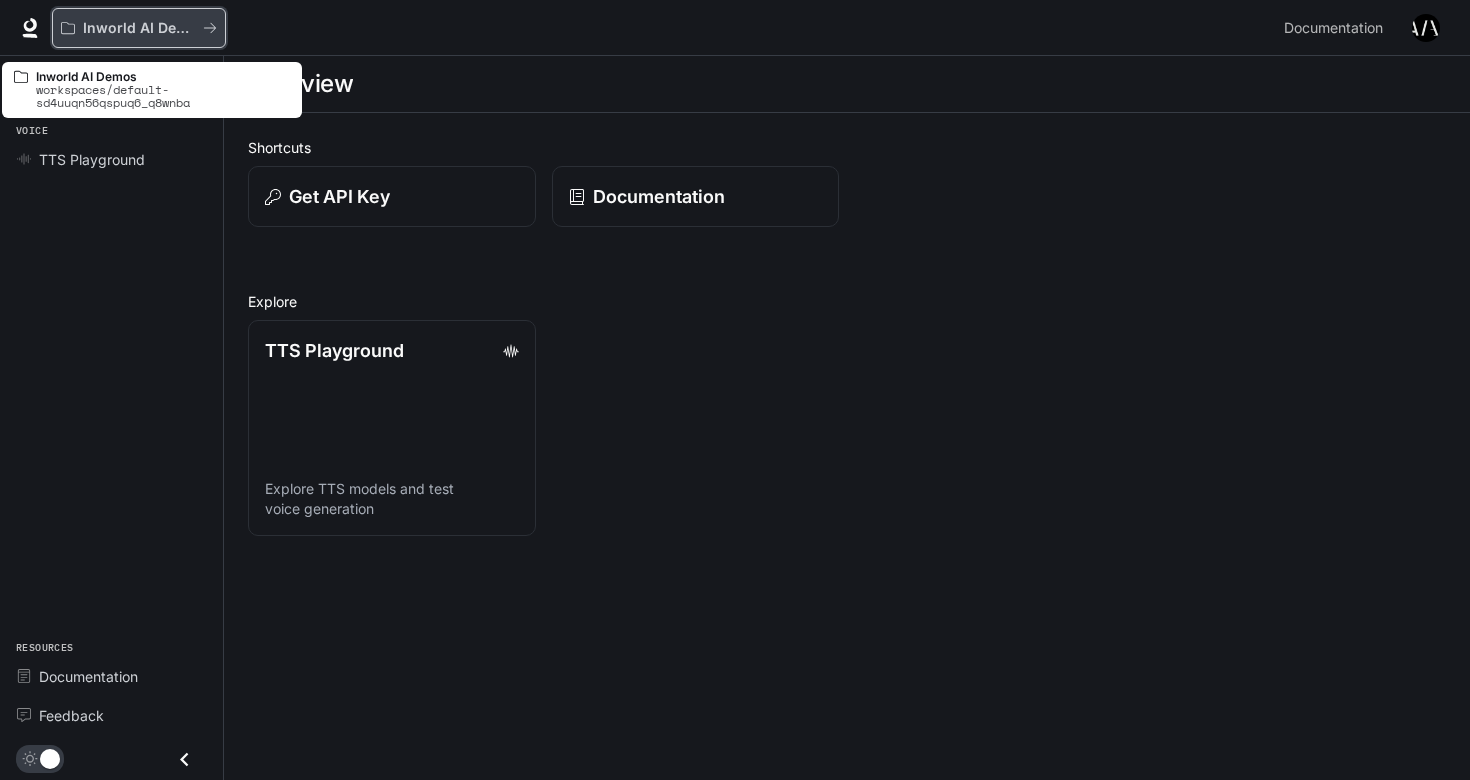 click on "Inworld AI Demos" at bounding box center (139, 28) 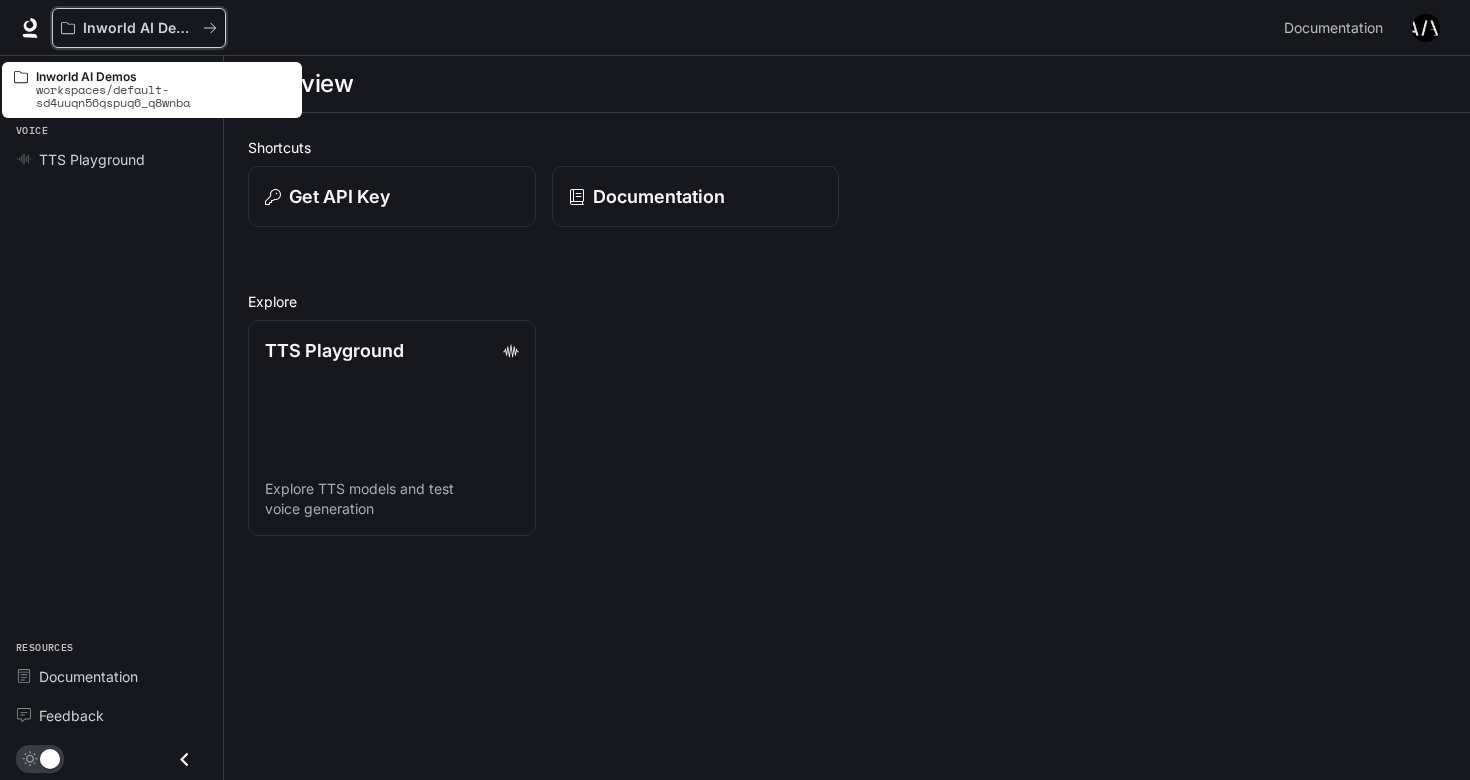 click on "Inworld AI Demos" at bounding box center [139, 28] 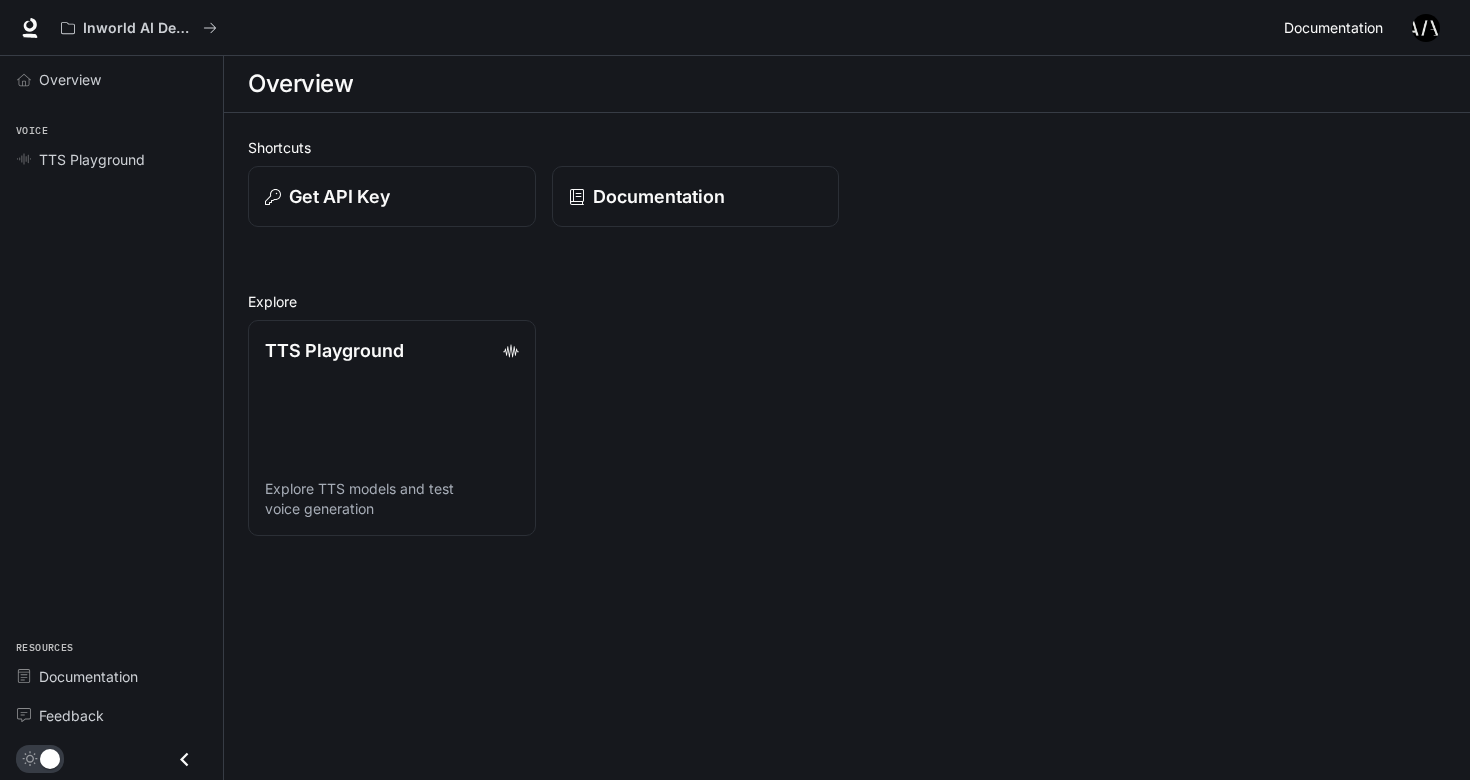 click on "Documentation" at bounding box center [1333, 28] 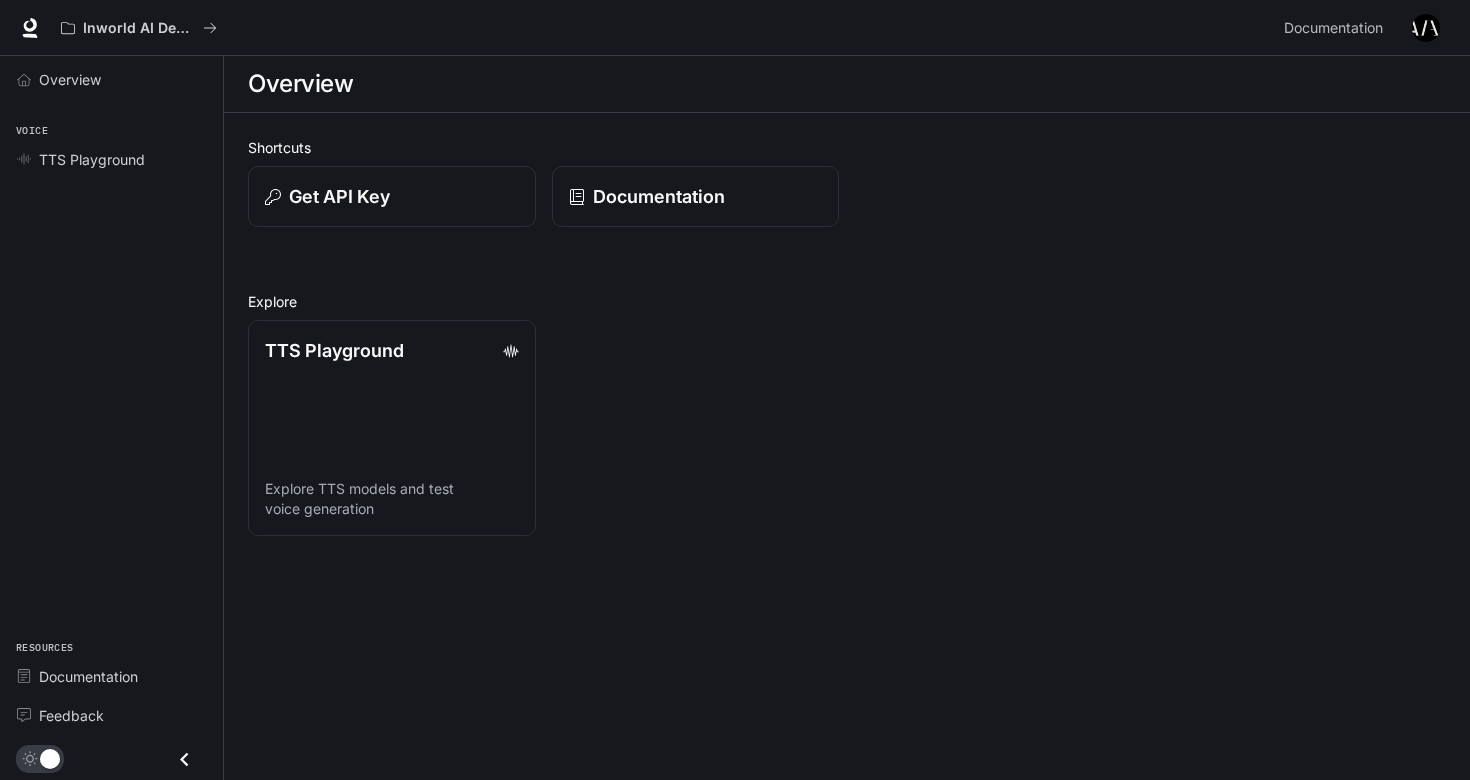 scroll, scrollTop: 0, scrollLeft: 0, axis: both 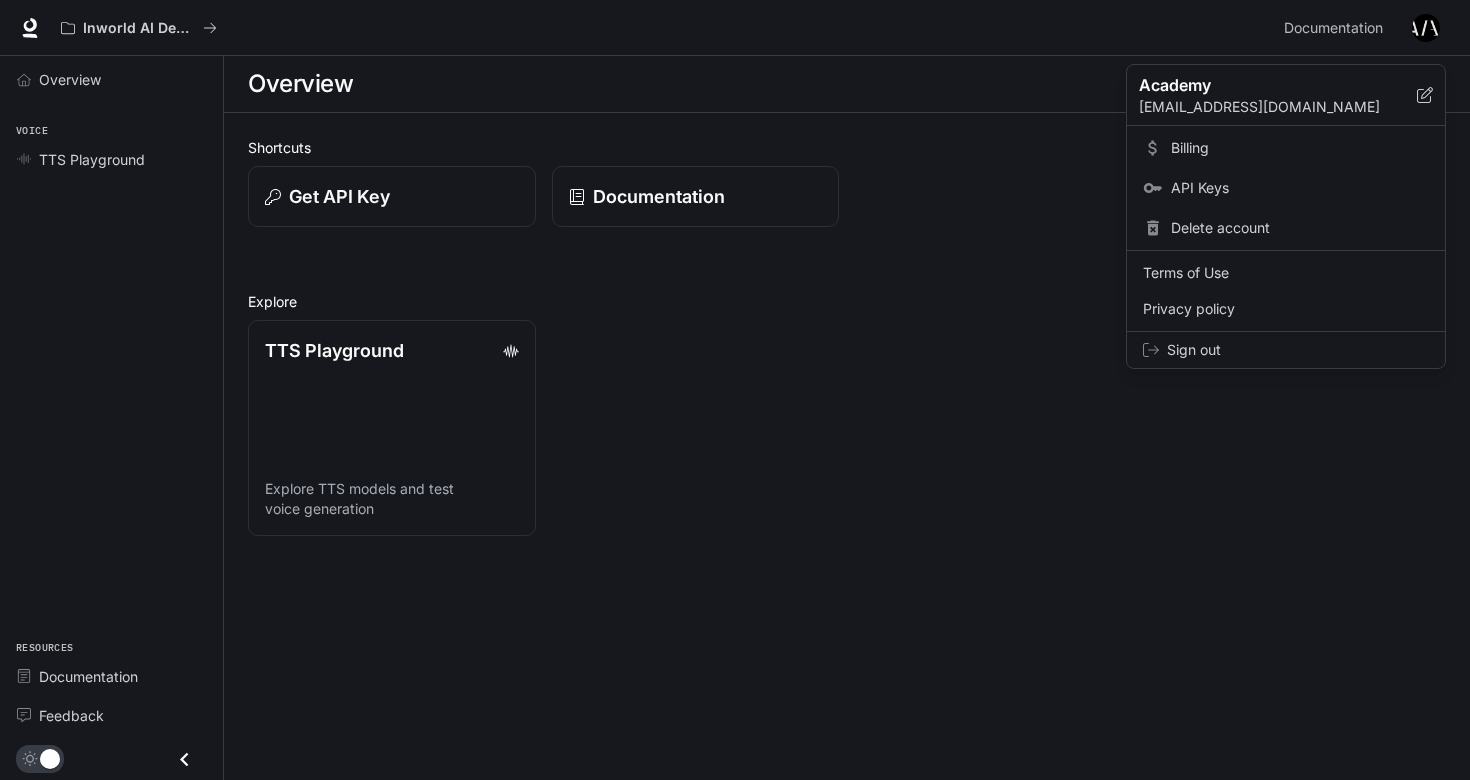 click on "Billing" at bounding box center [1300, 148] 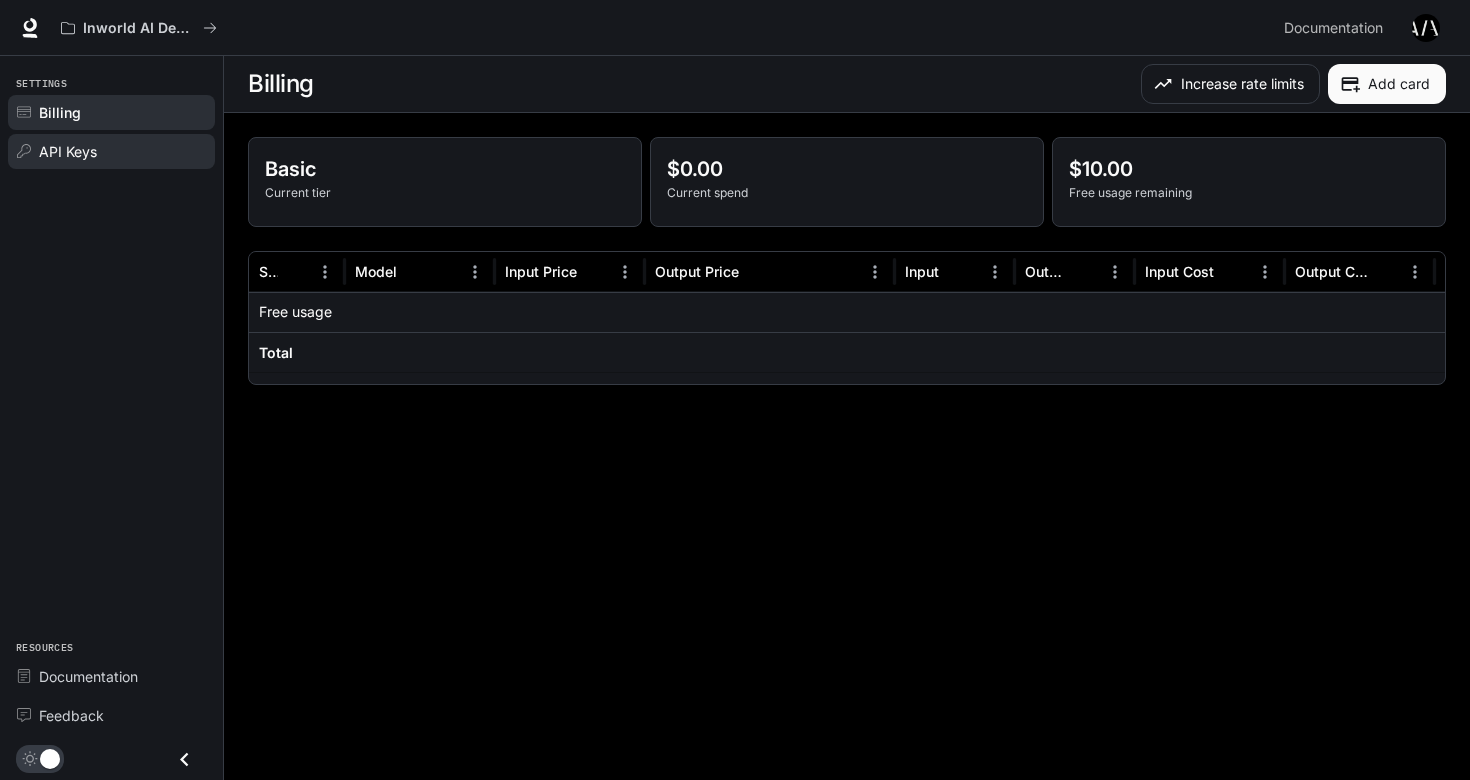 click on "API Keys" at bounding box center (68, 151) 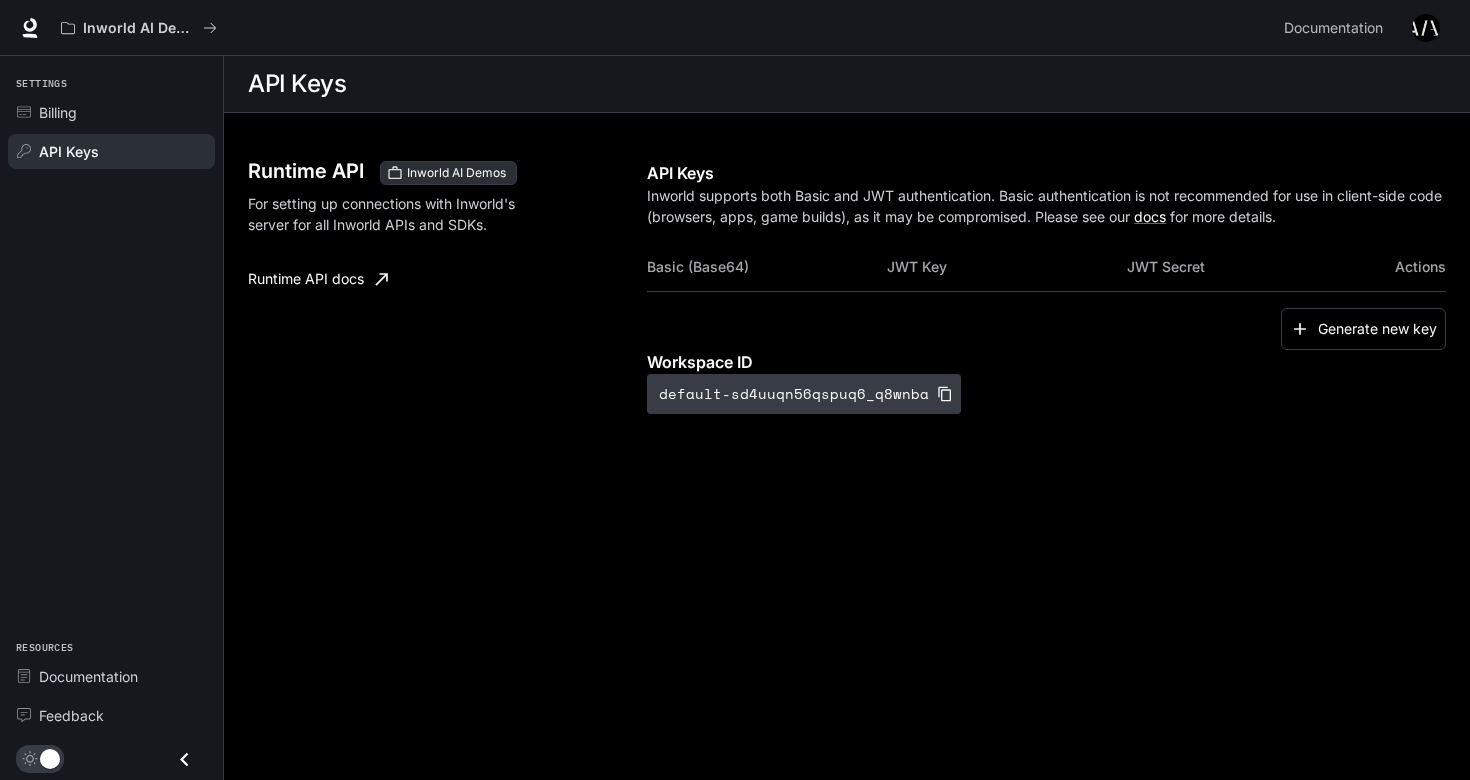 click on "default-sd4uuqn56qspuq6_q8wnba" at bounding box center [804, 394] 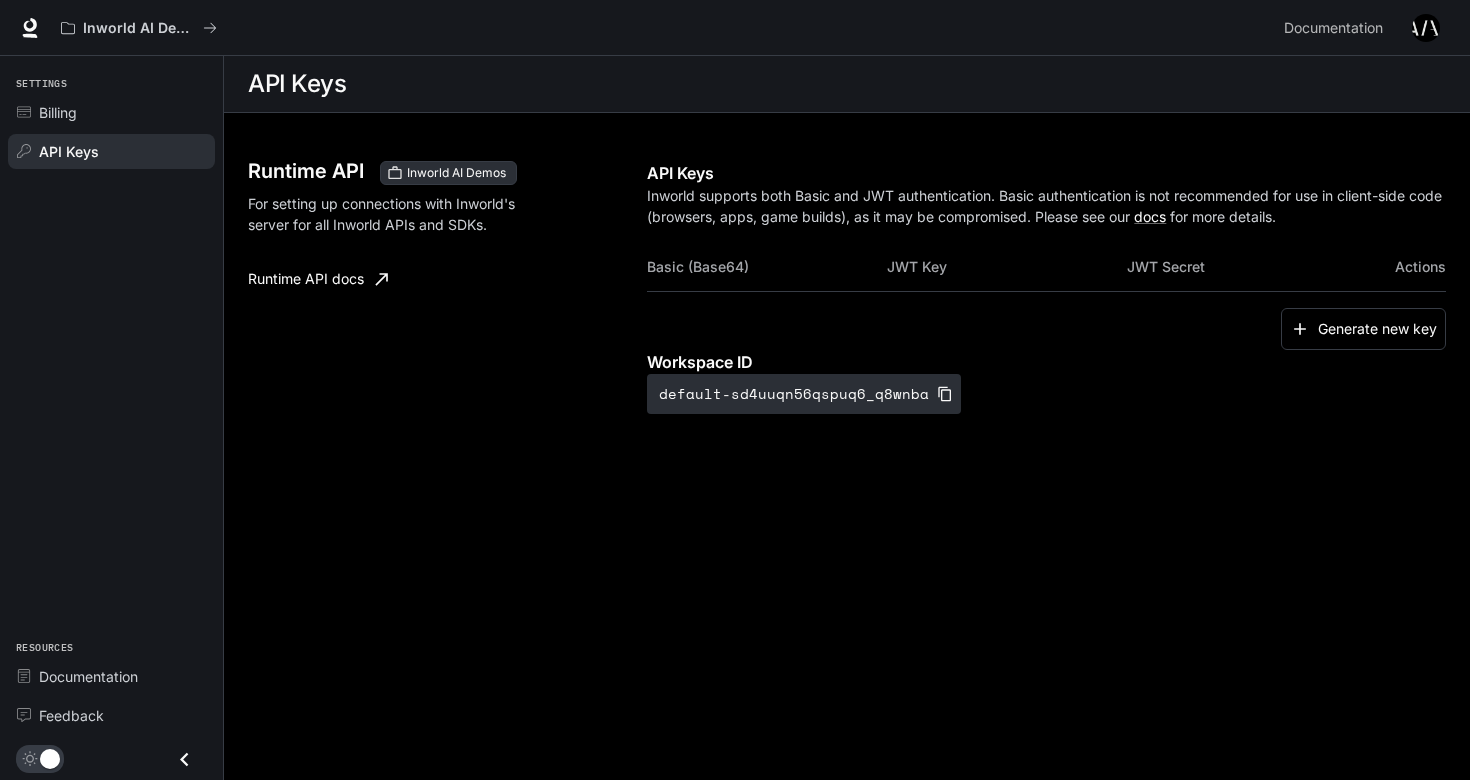click on "Settings Billing API Keys Resources Documentation Feedback" at bounding box center (111, 418) 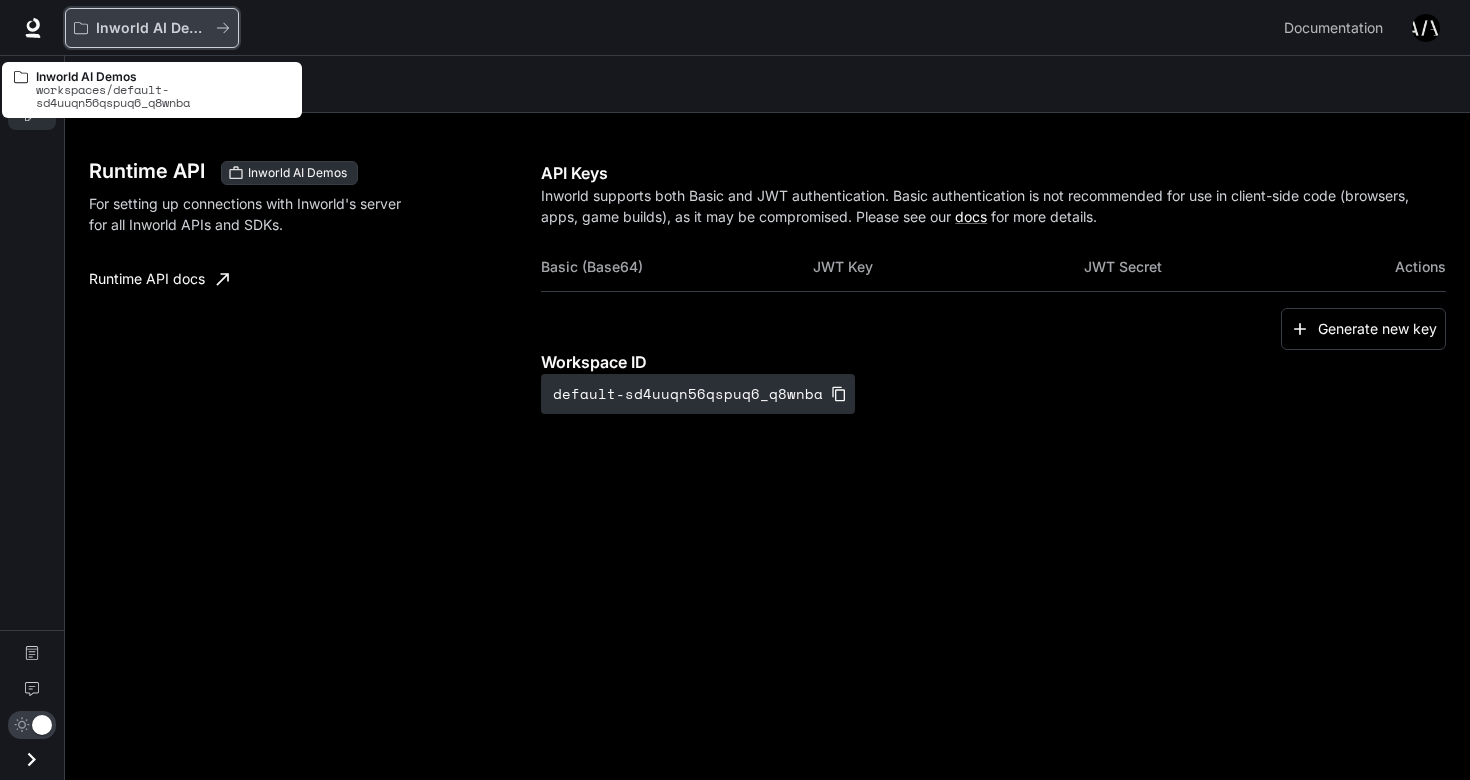 click on "Inworld AI Demos" at bounding box center [152, 28] 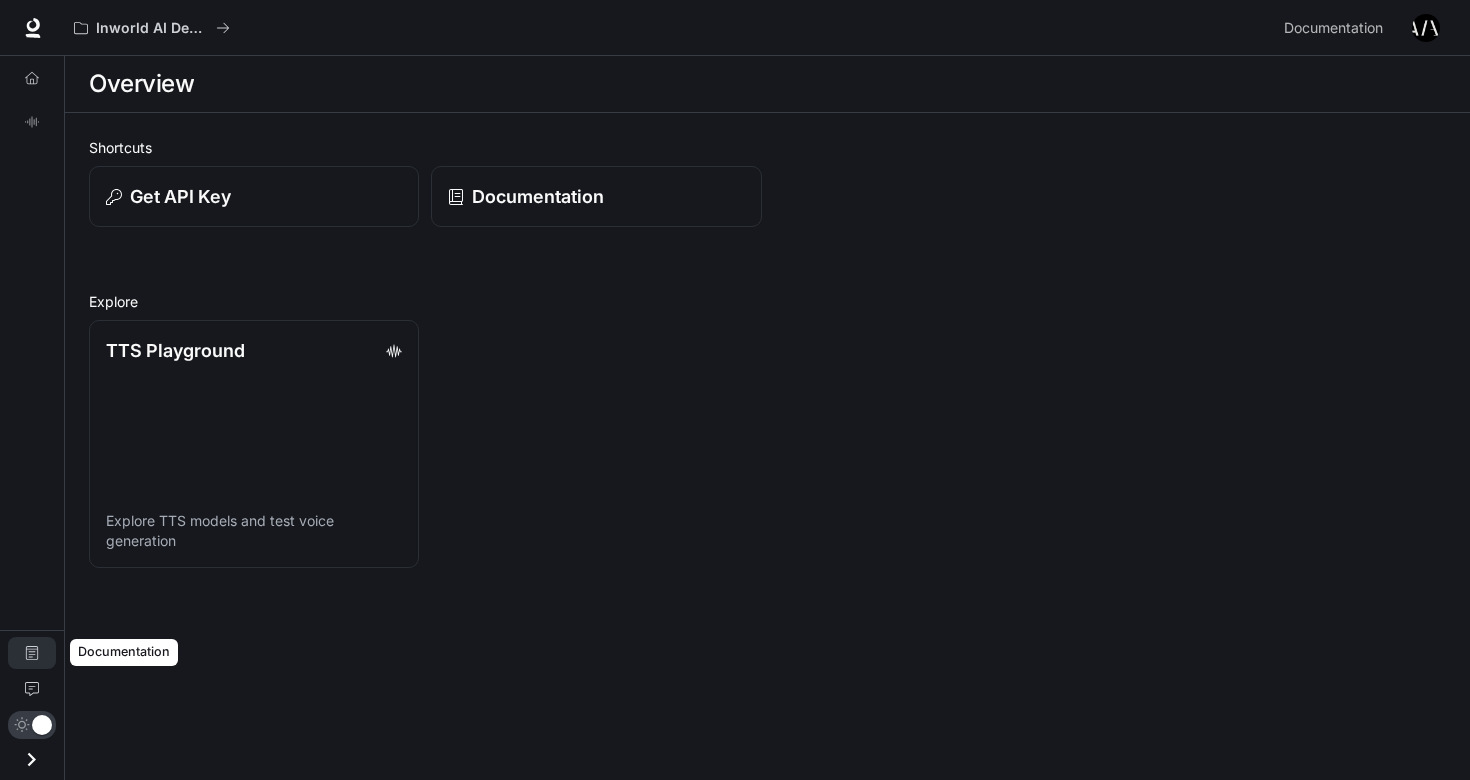 click 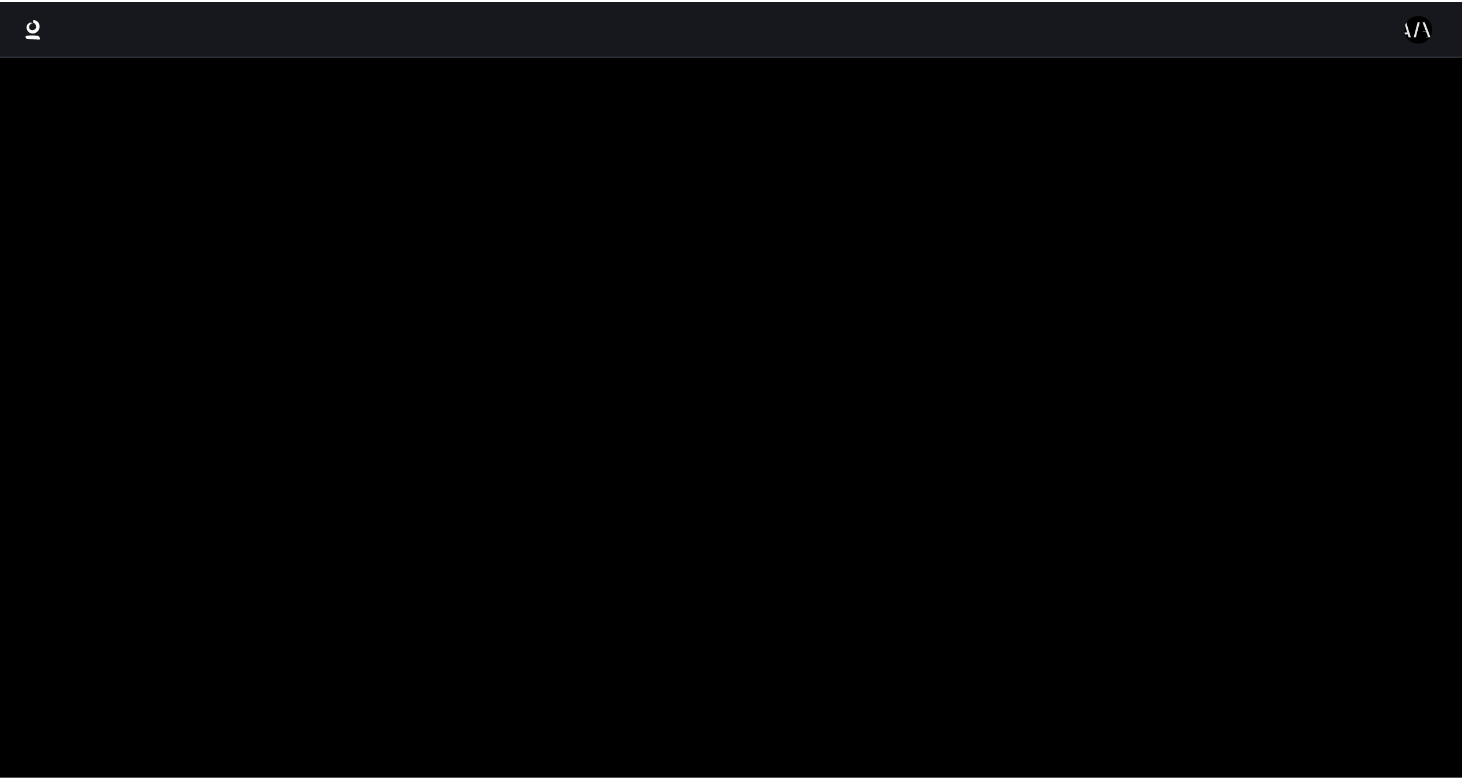 scroll, scrollTop: 0, scrollLeft: 0, axis: both 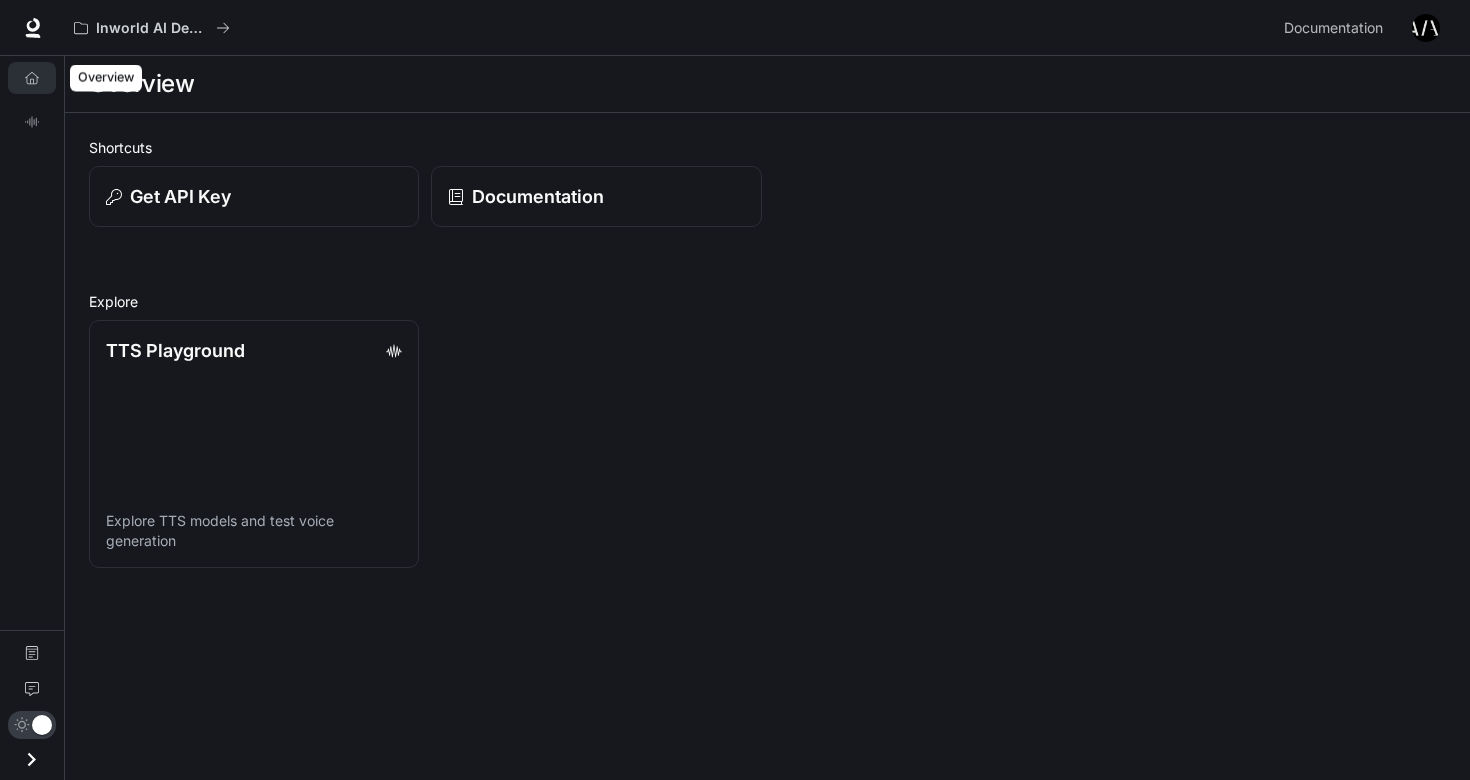 click 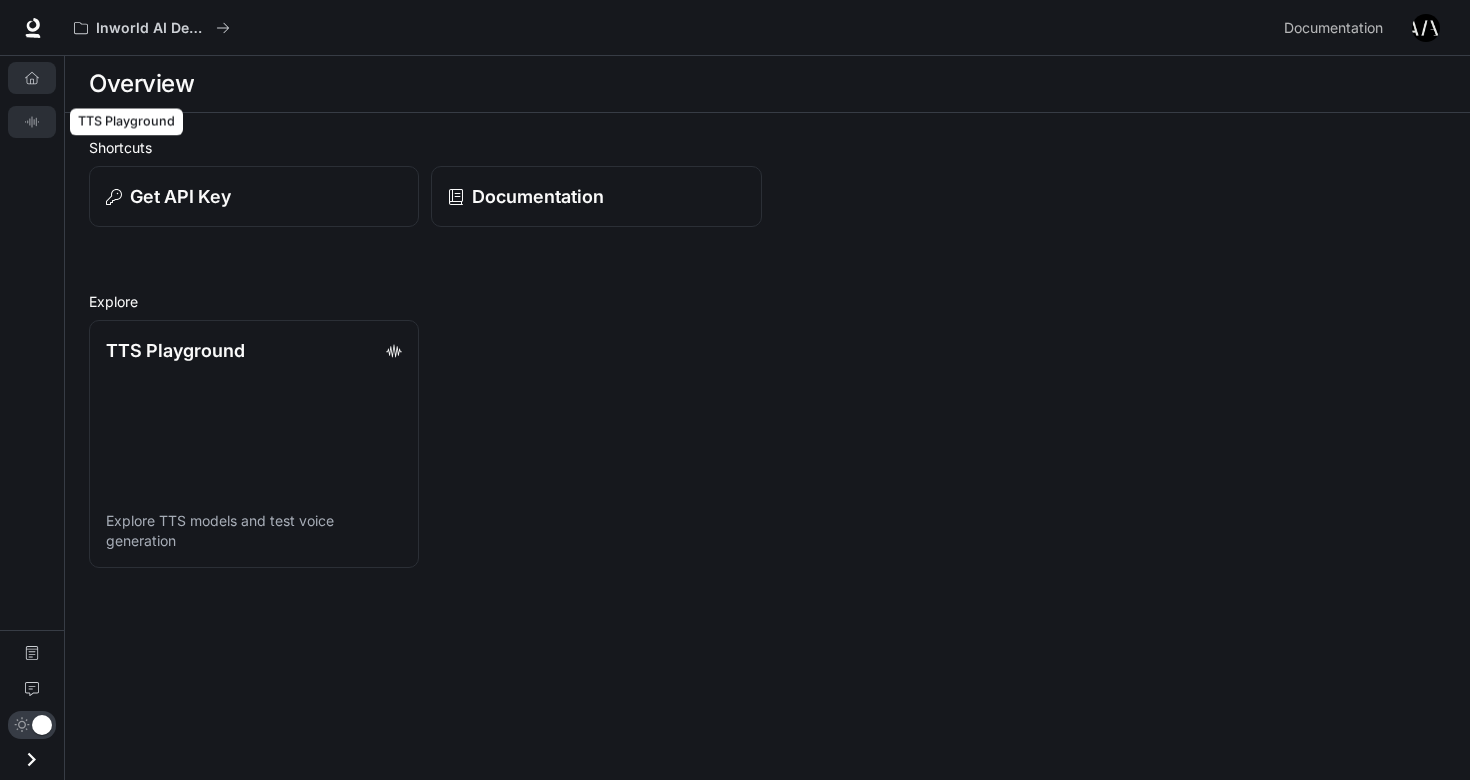 click 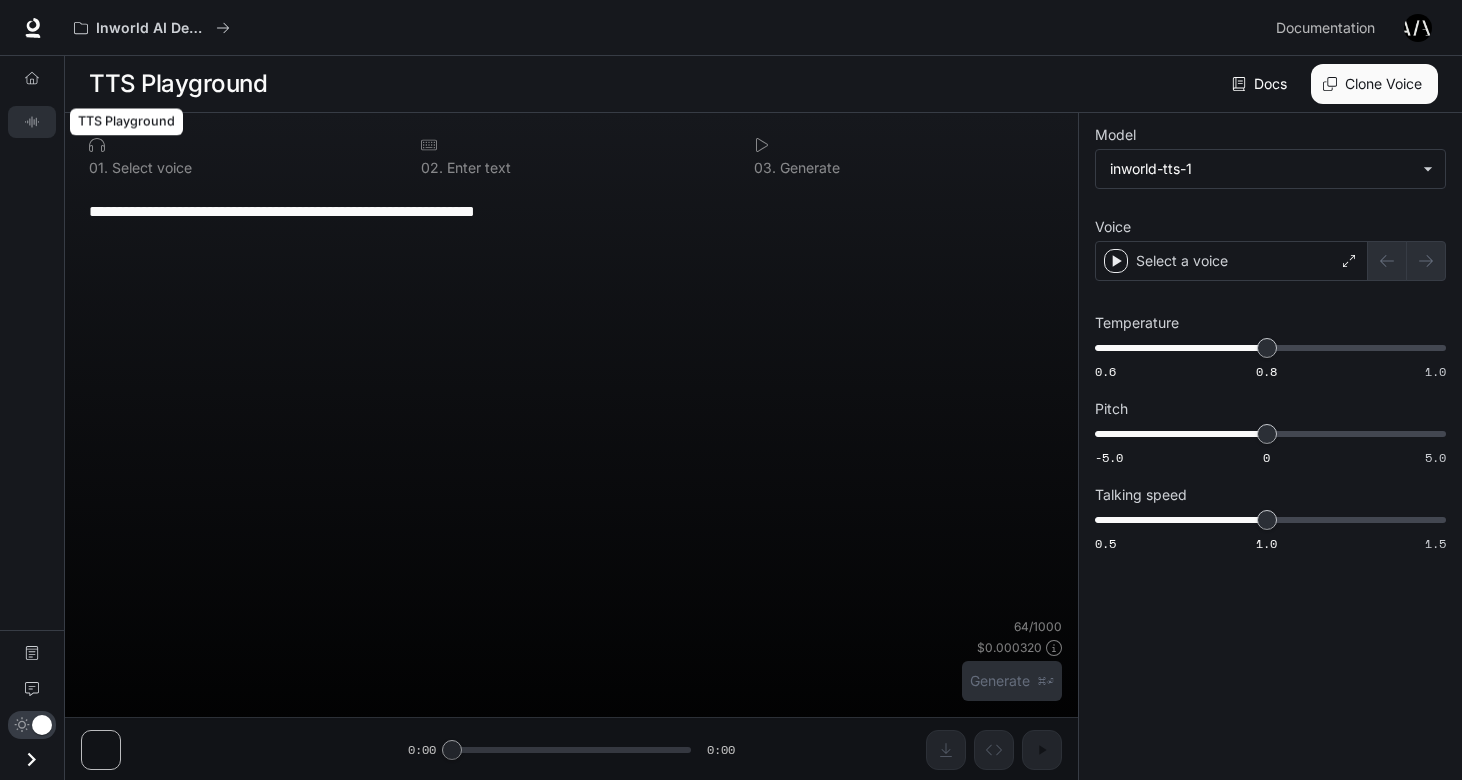 type on "**********" 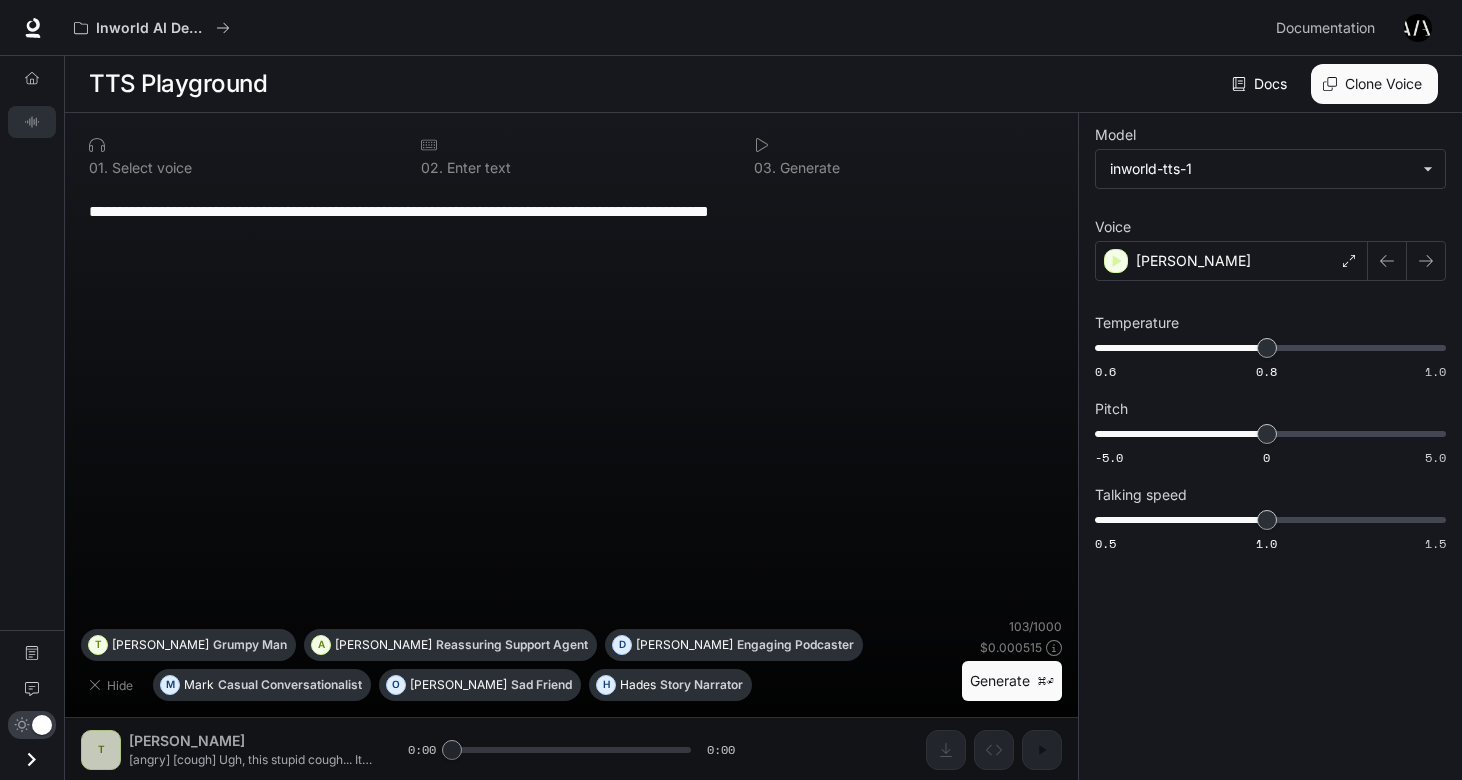 scroll, scrollTop: 1, scrollLeft: 0, axis: vertical 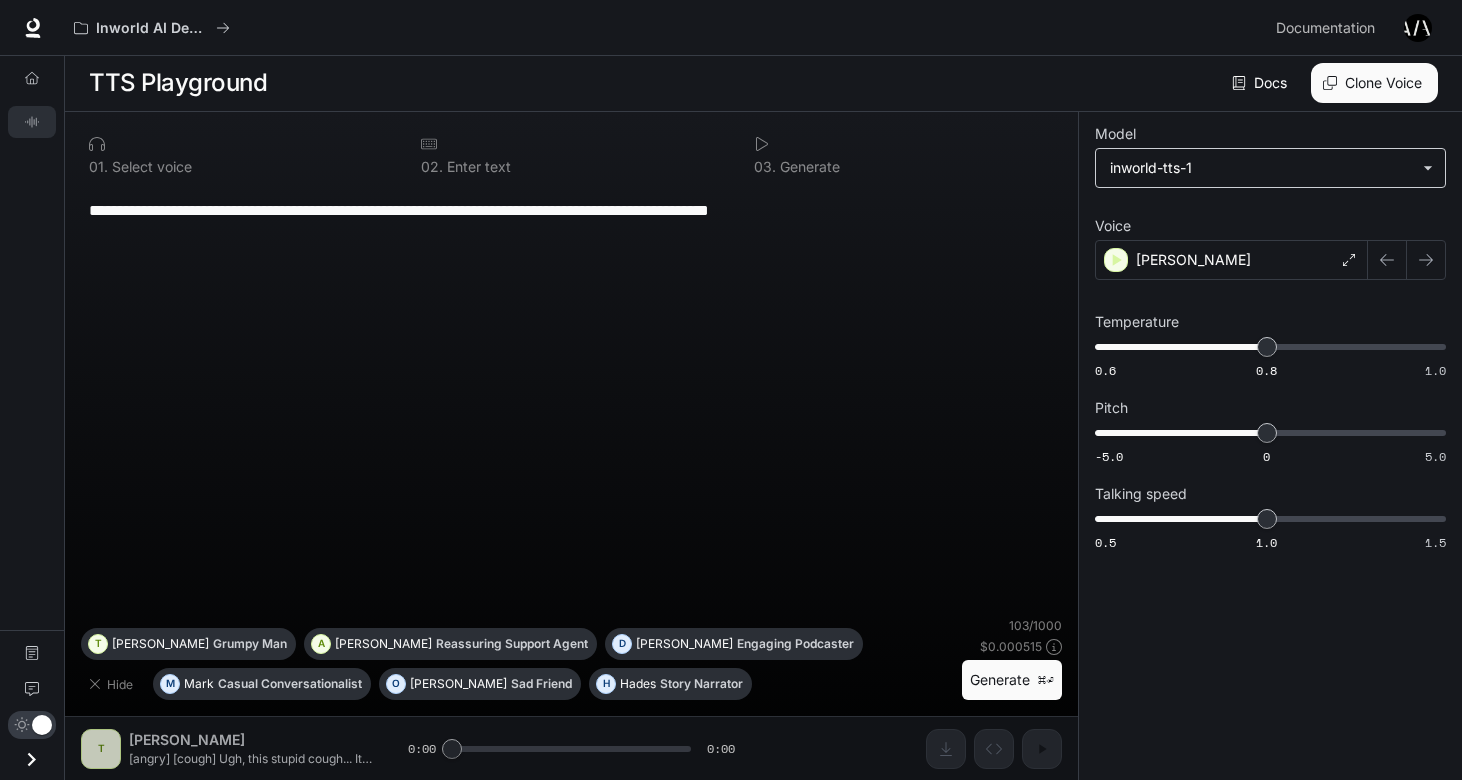 click on "**********" at bounding box center (1270, 168) 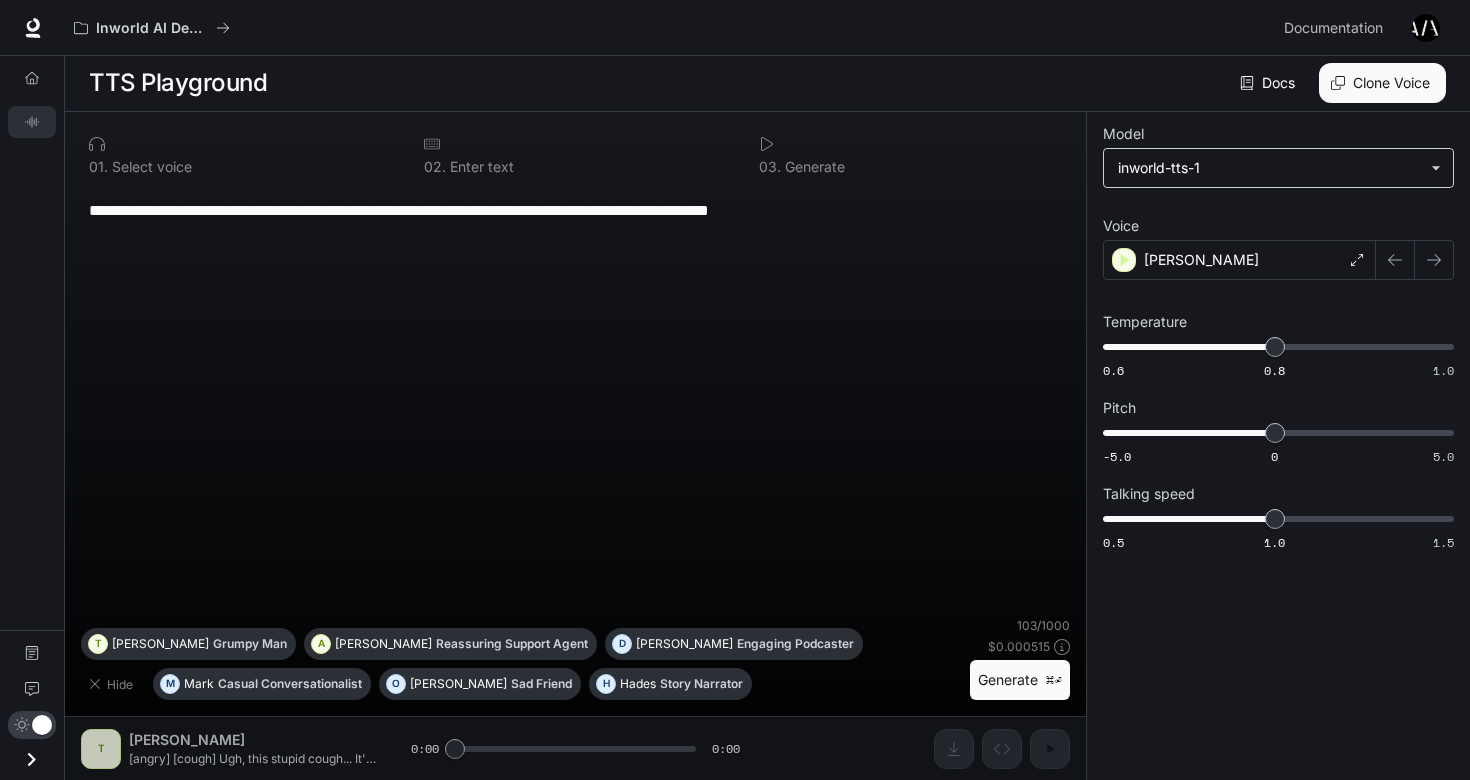 click on "**********" at bounding box center (735, 389) 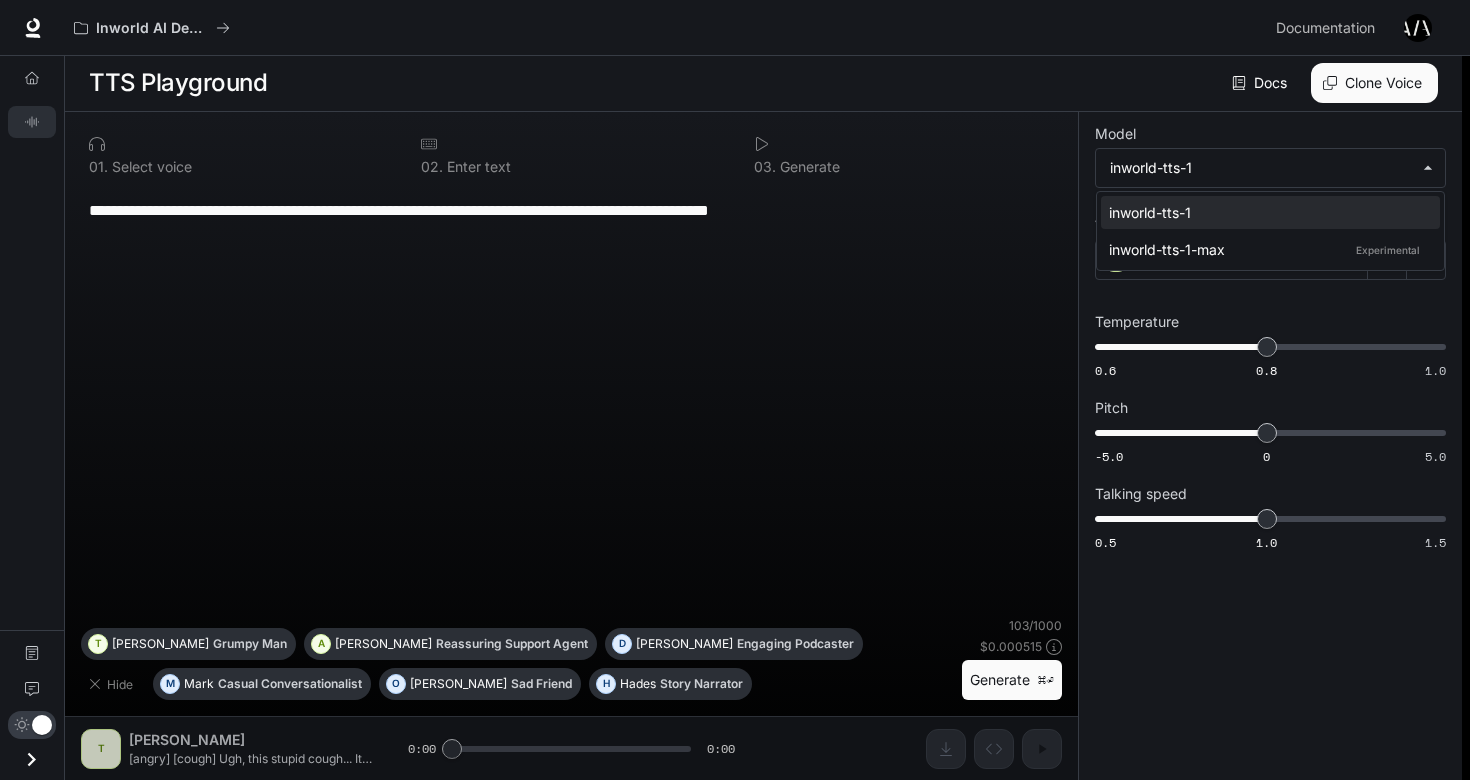 click at bounding box center [735, 390] 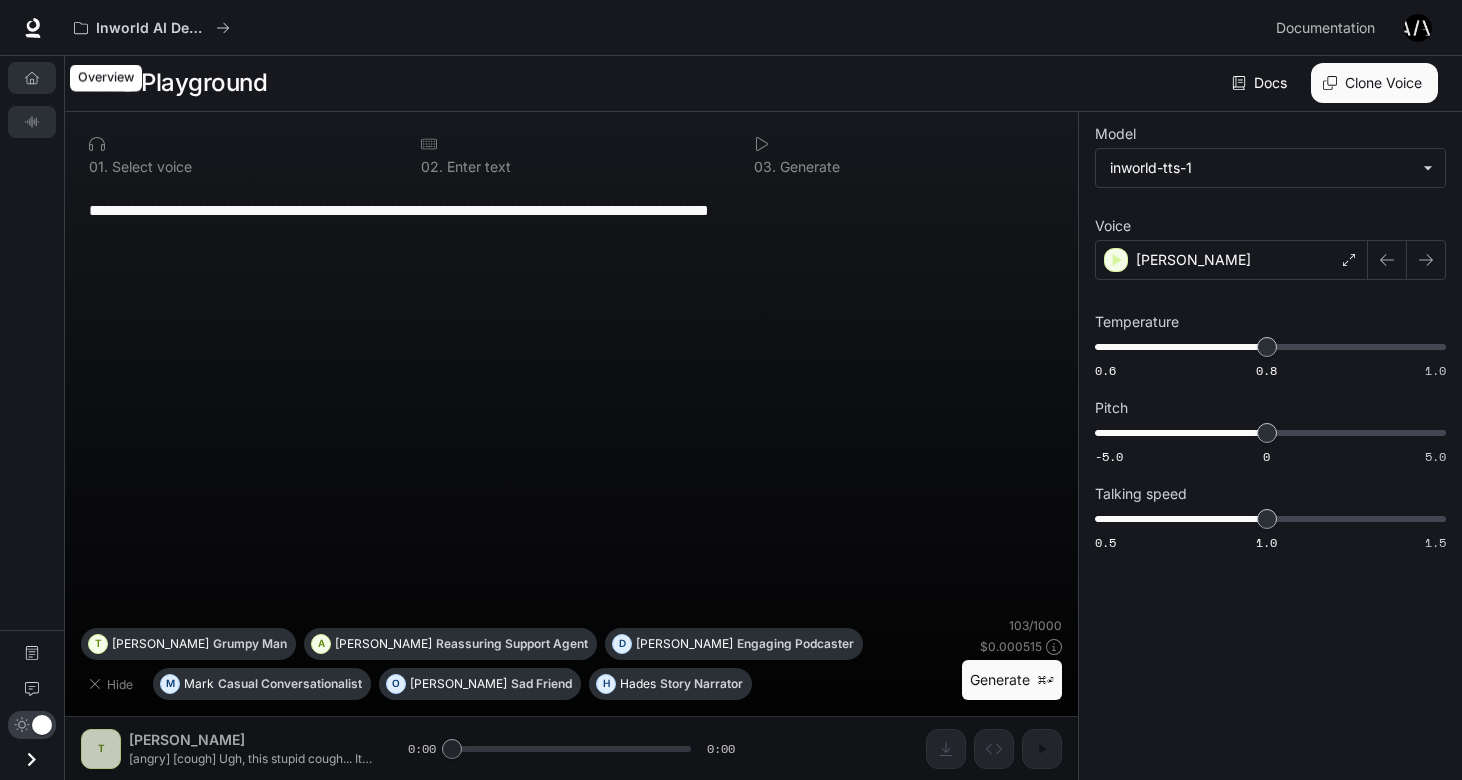 click 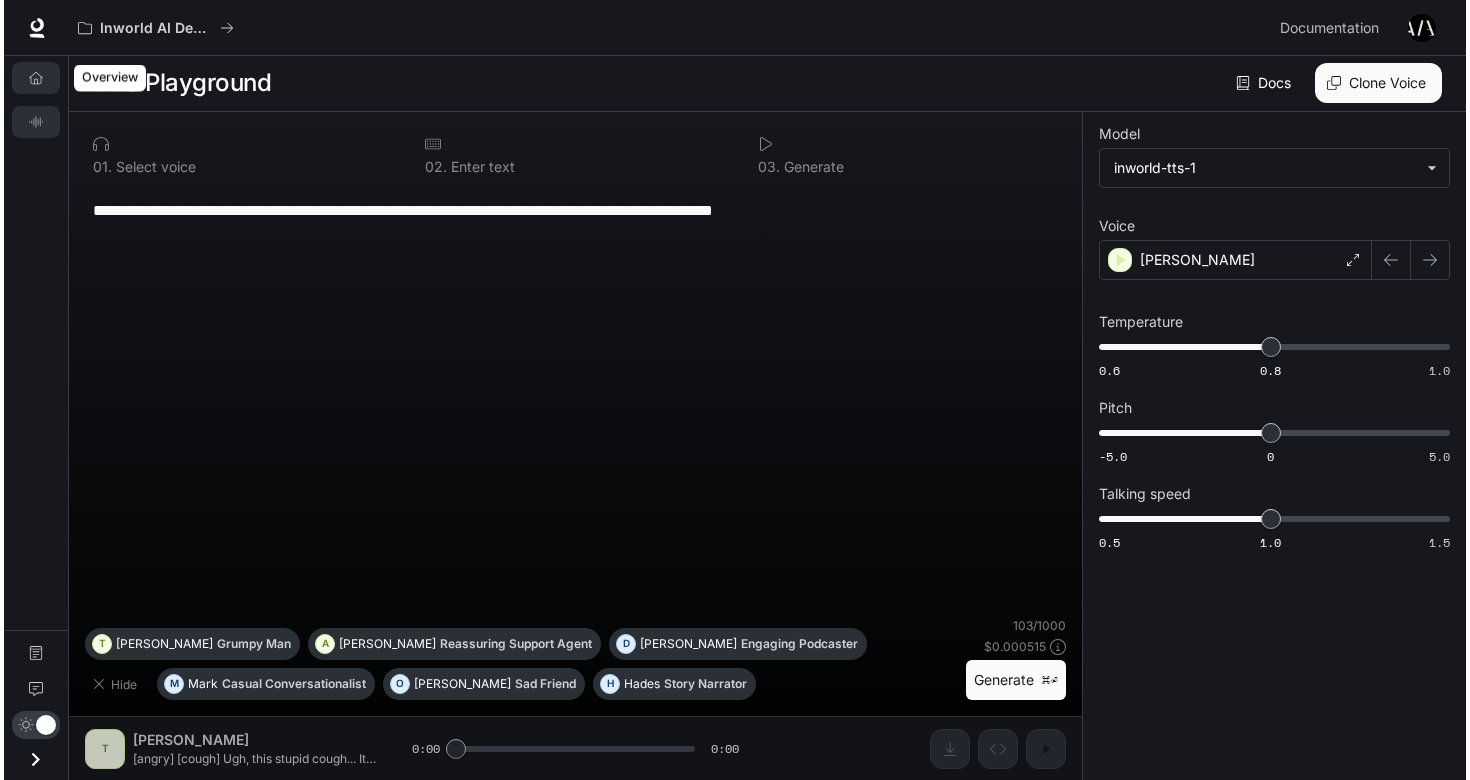 scroll, scrollTop: 0, scrollLeft: 0, axis: both 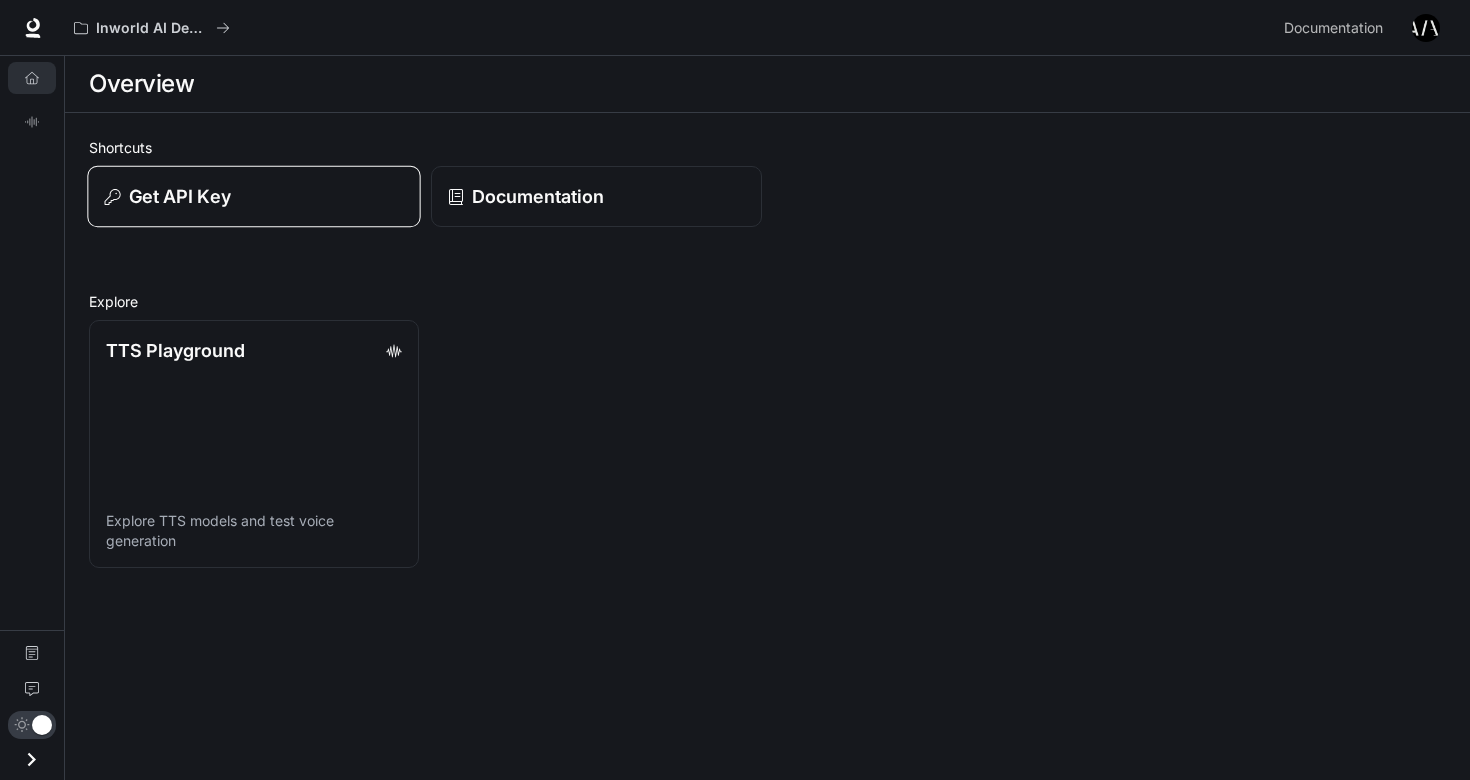 click on "Get API Key" at bounding box center (254, 196) 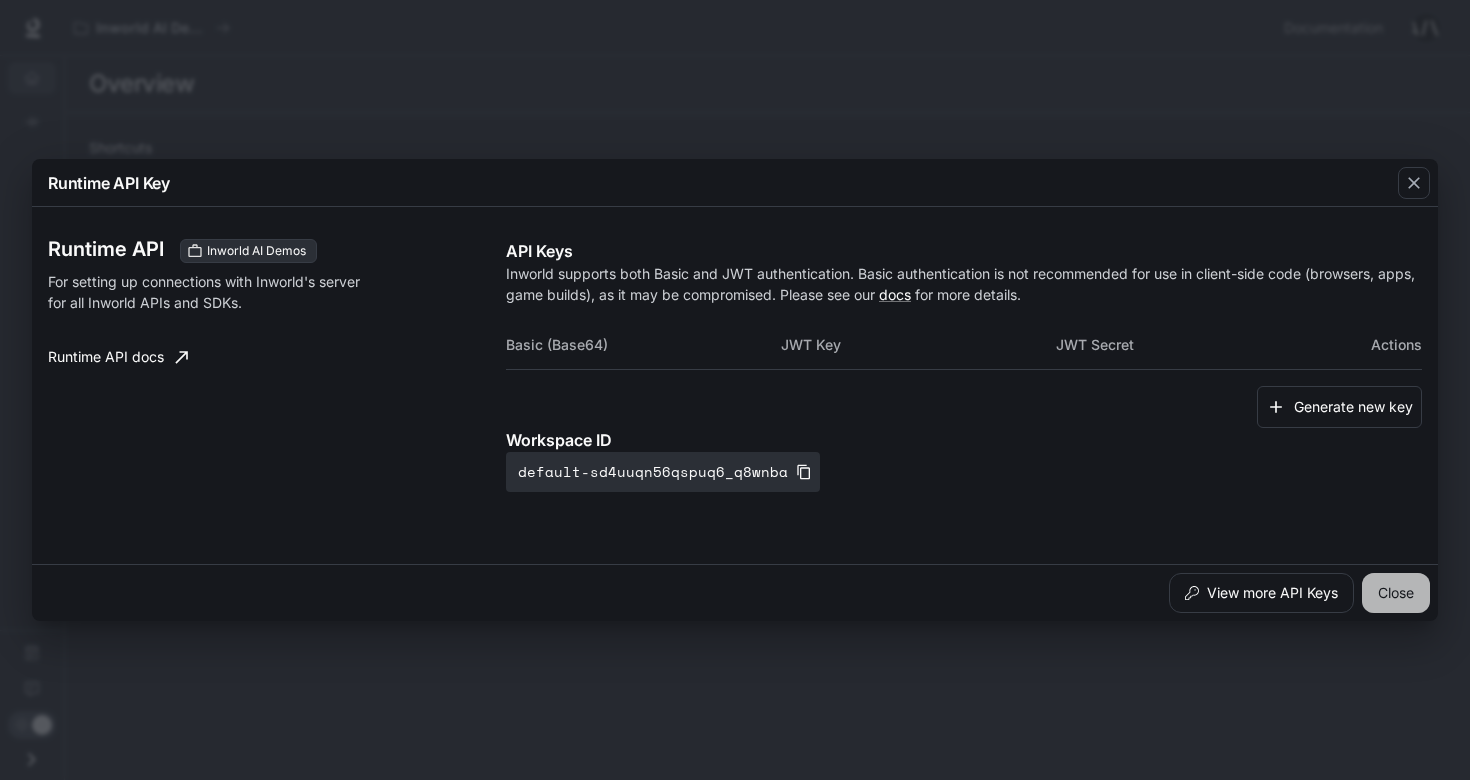 click on "Close" at bounding box center (1396, 593) 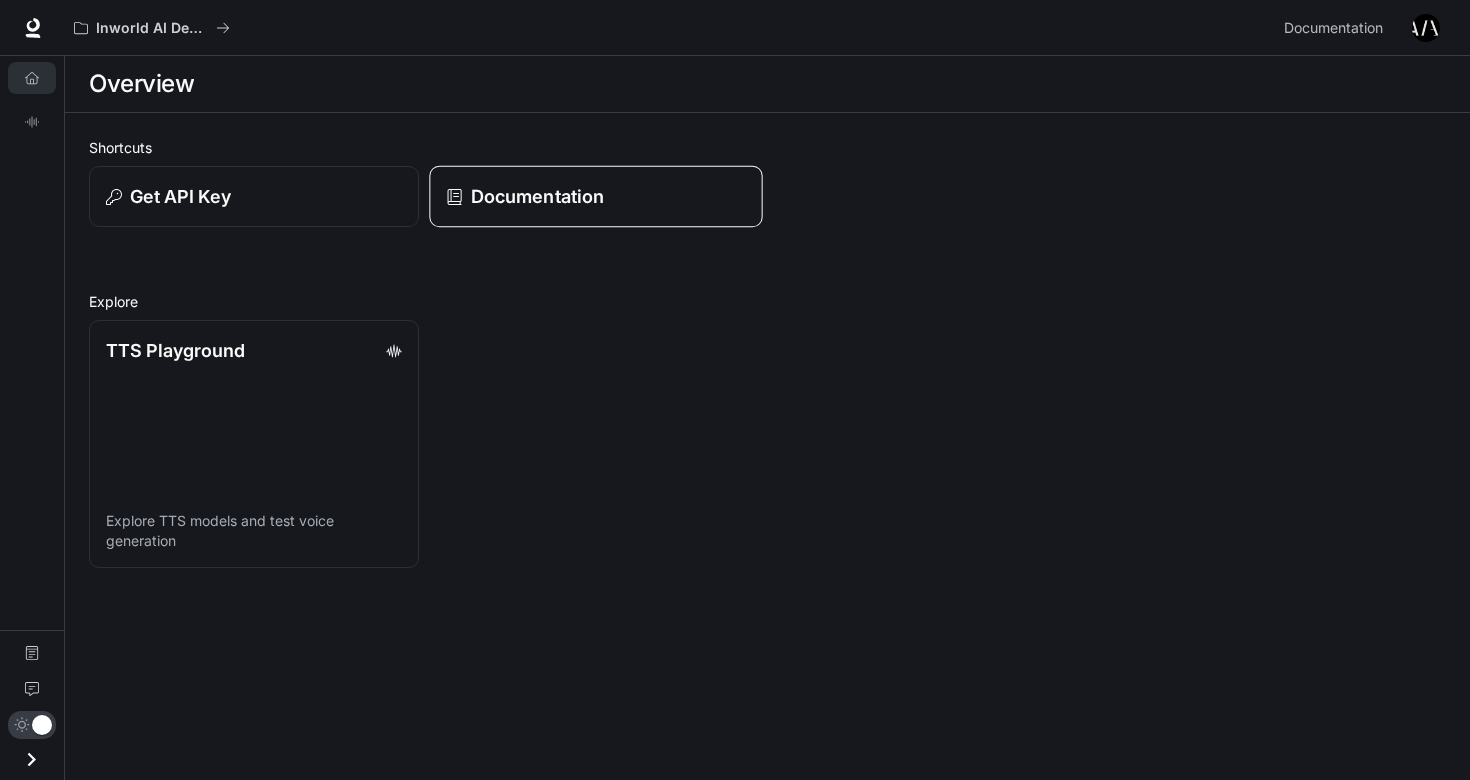 click on "Documentation" at bounding box center [537, 196] 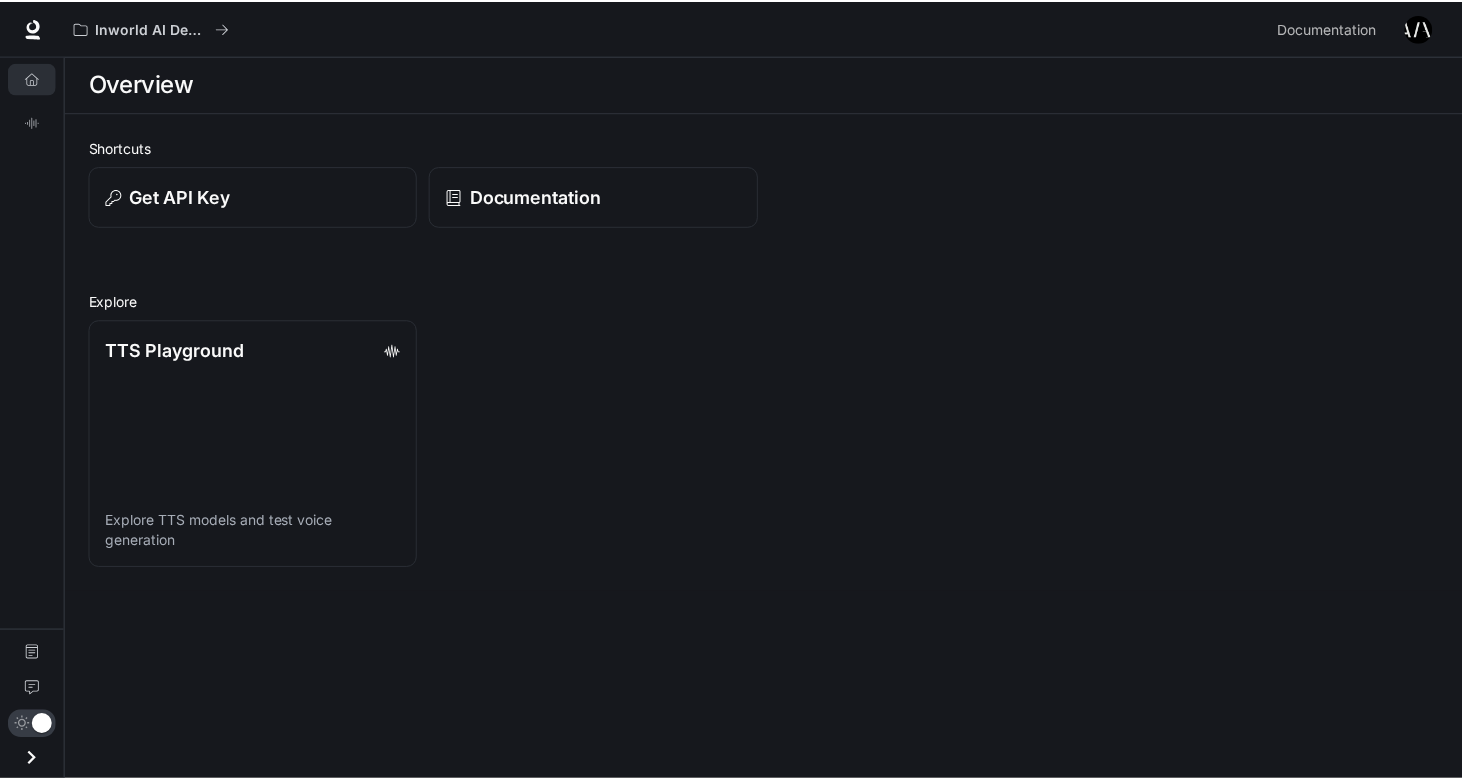 scroll, scrollTop: 1, scrollLeft: 0, axis: vertical 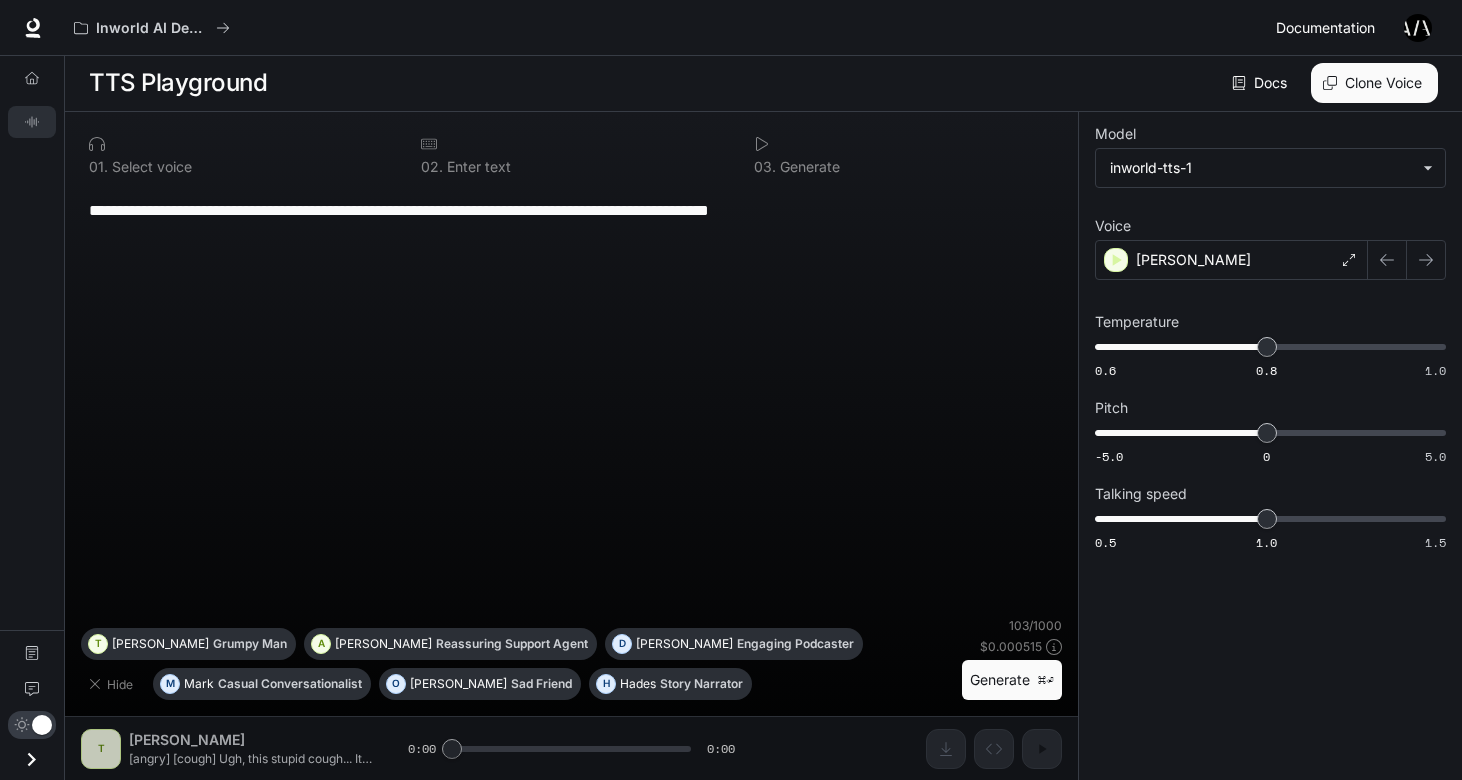 click on "Documentation" at bounding box center (1325, 28) 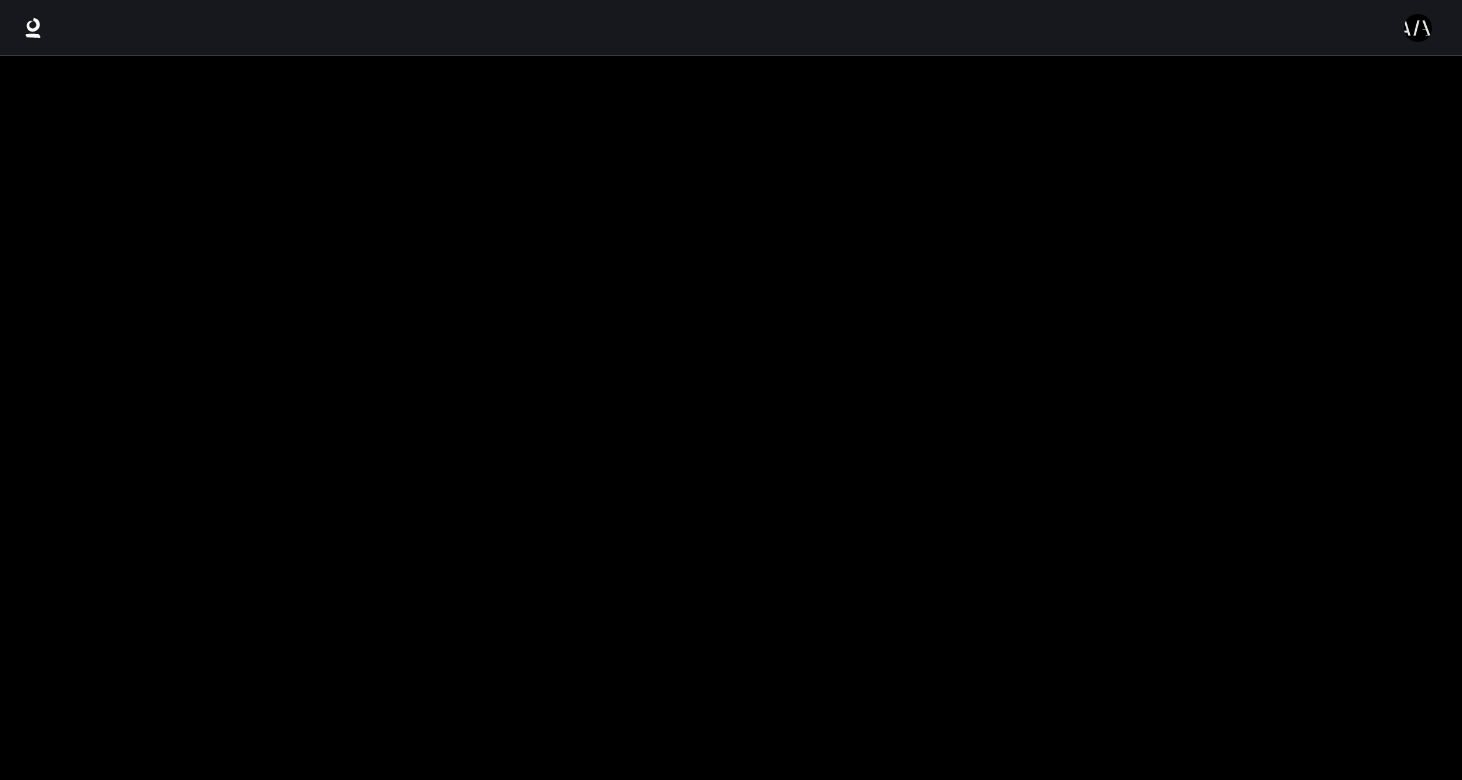 scroll, scrollTop: 0, scrollLeft: 0, axis: both 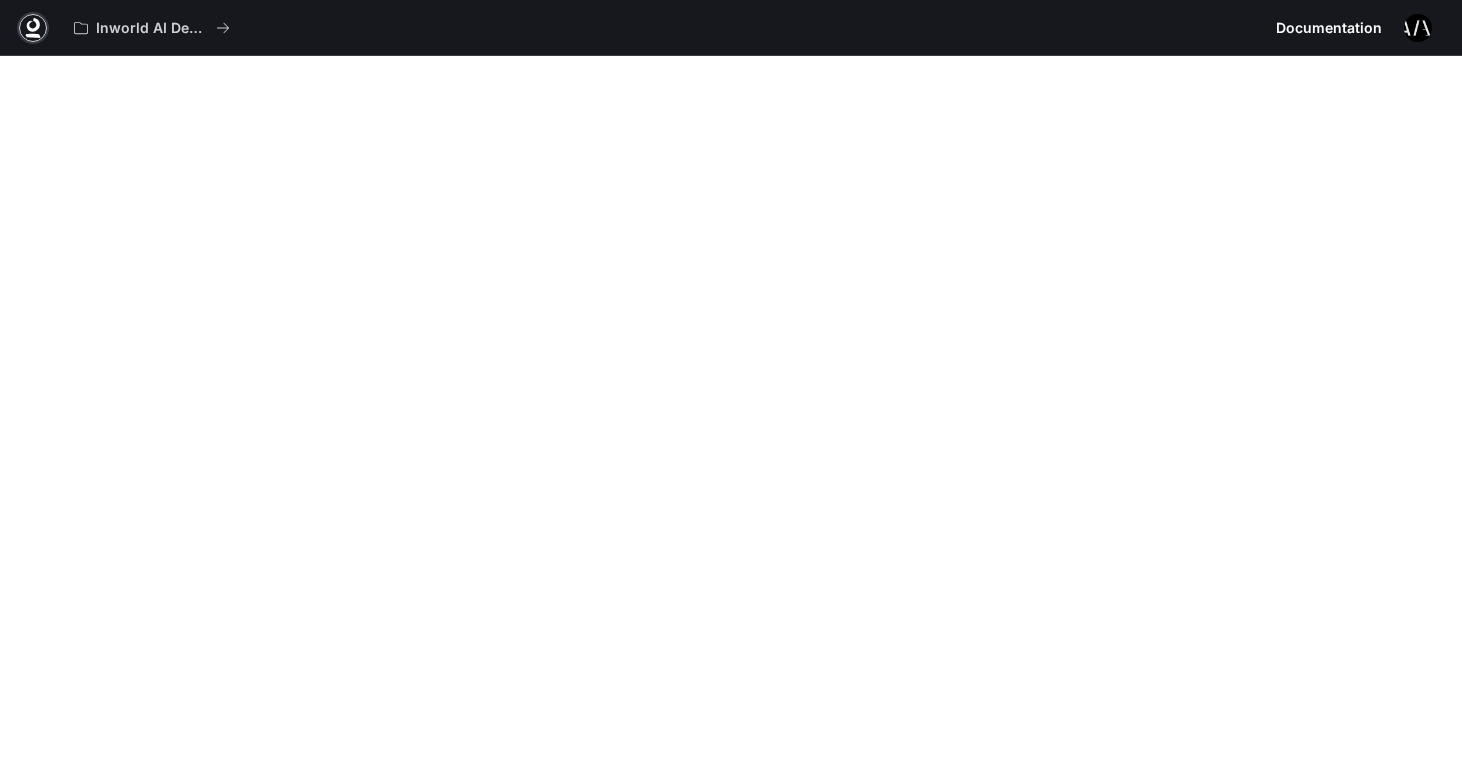 click 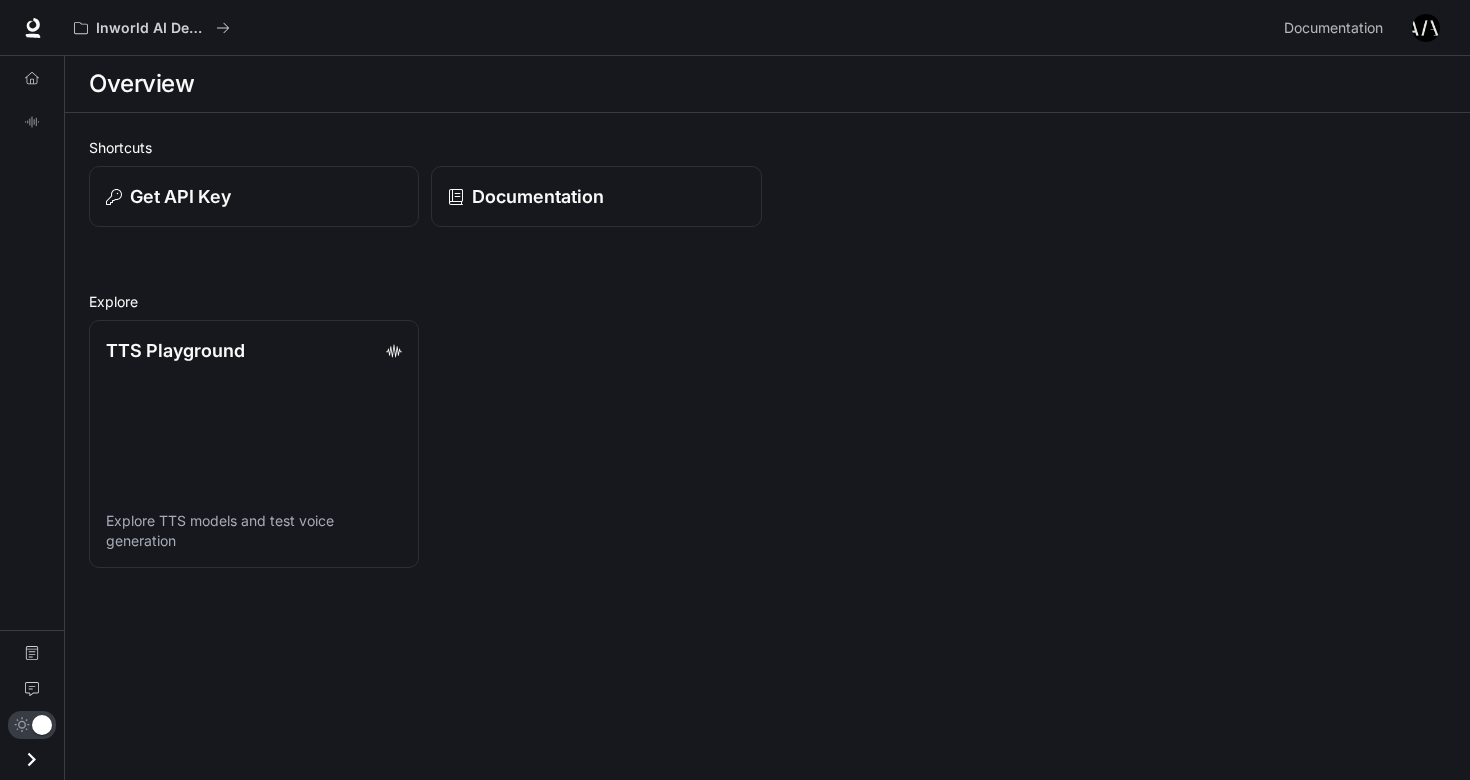 scroll, scrollTop: 0, scrollLeft: 0, axis: both 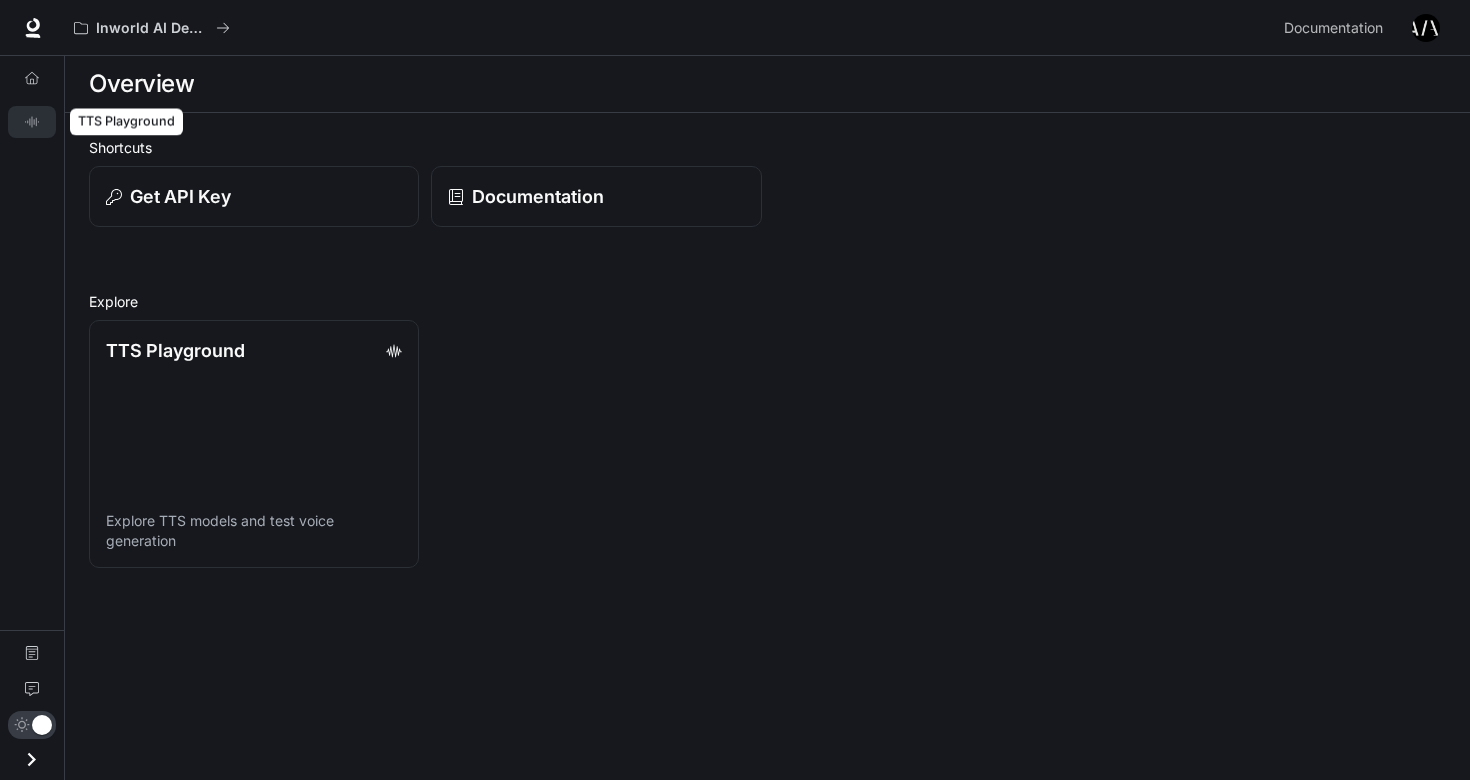 click 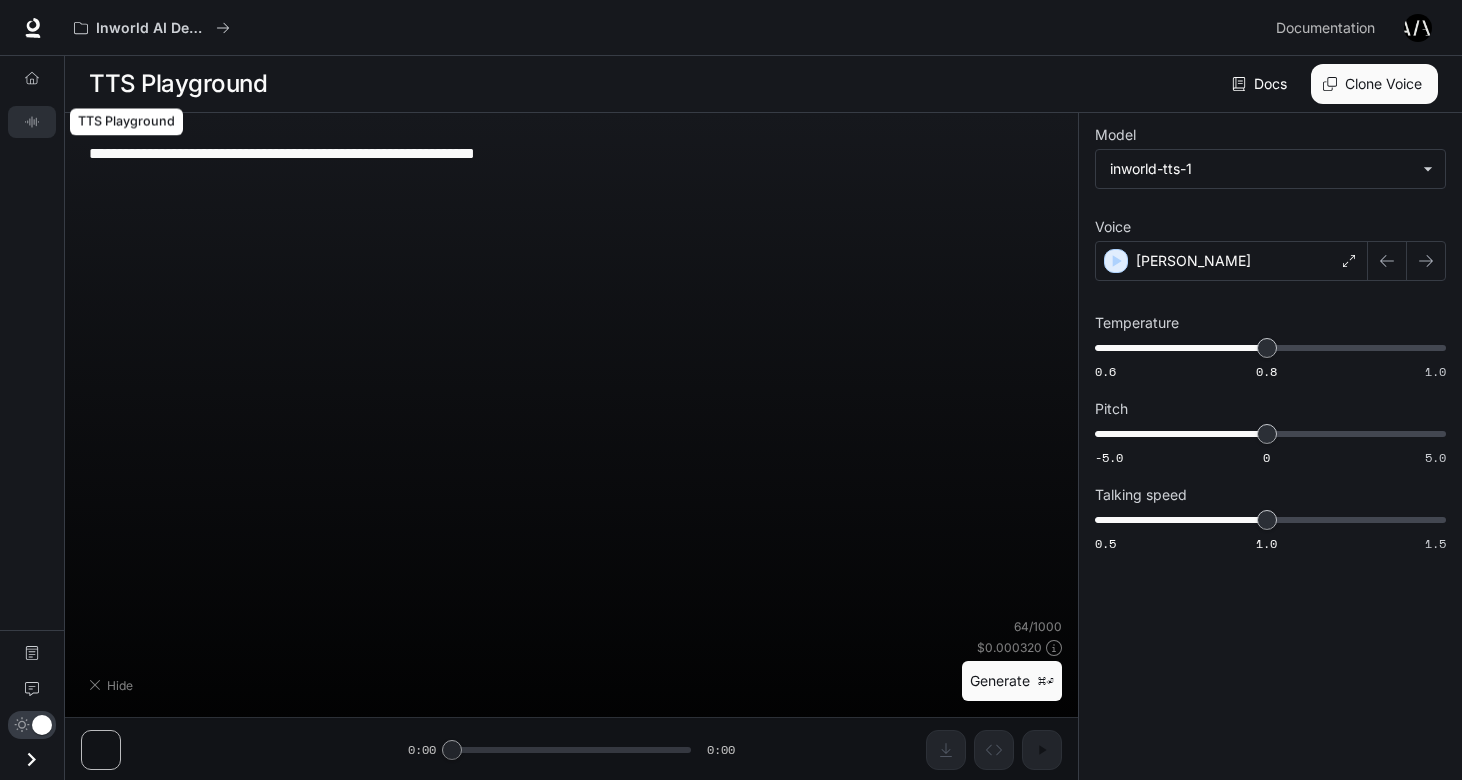 type on "**********" 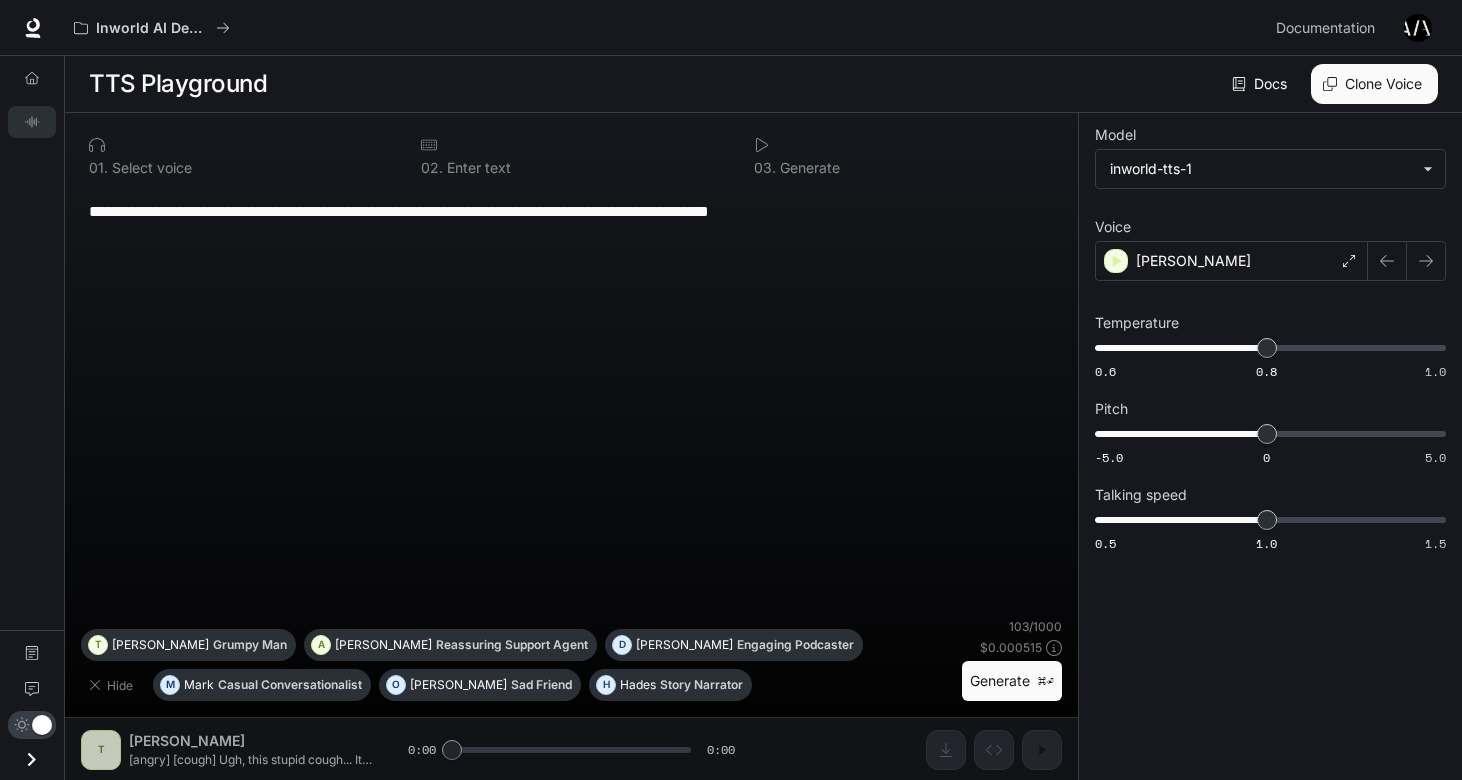 scroll, scrollTop: 1, scrollLeft: 0, axis: vertical 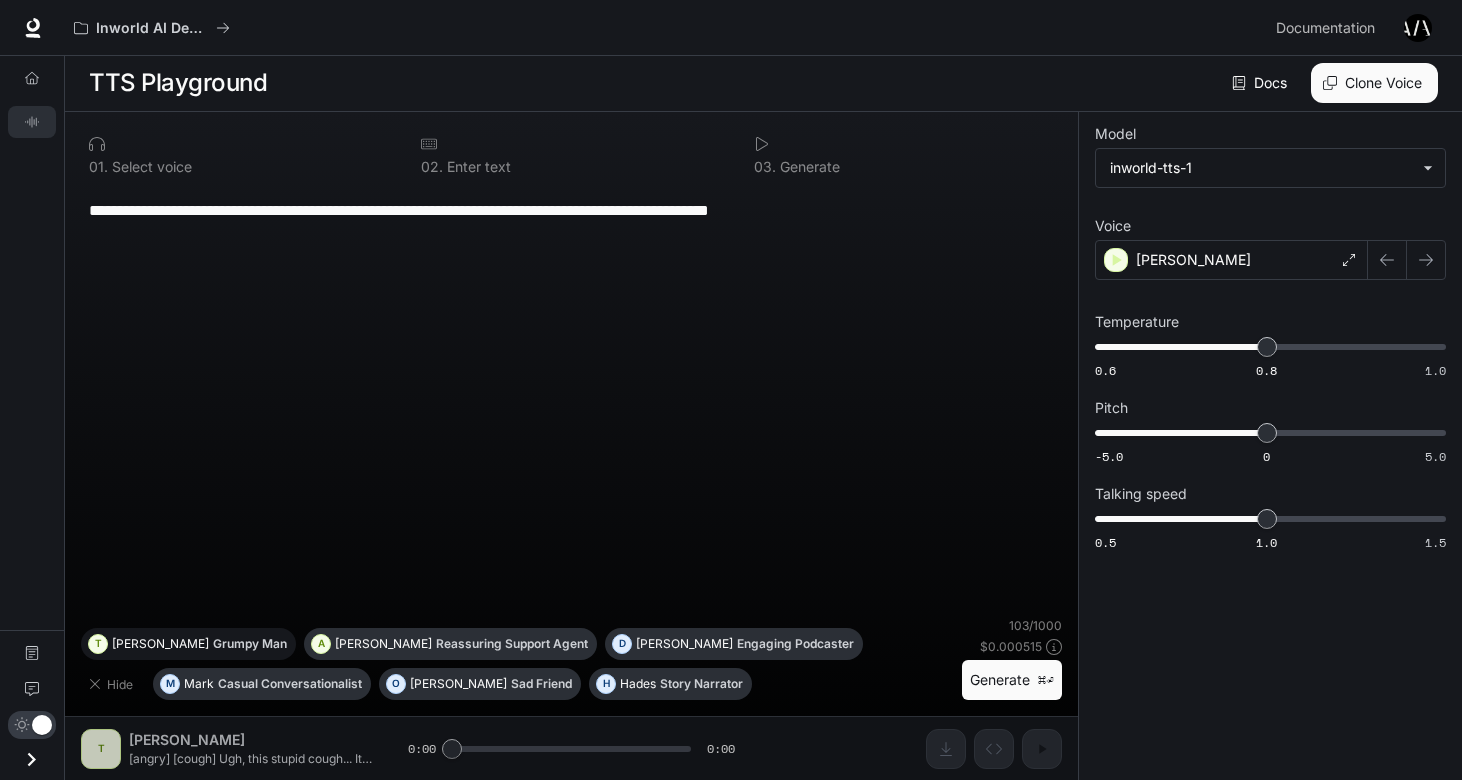 click on "Grumpy Man" at bounding box center (250, 644) 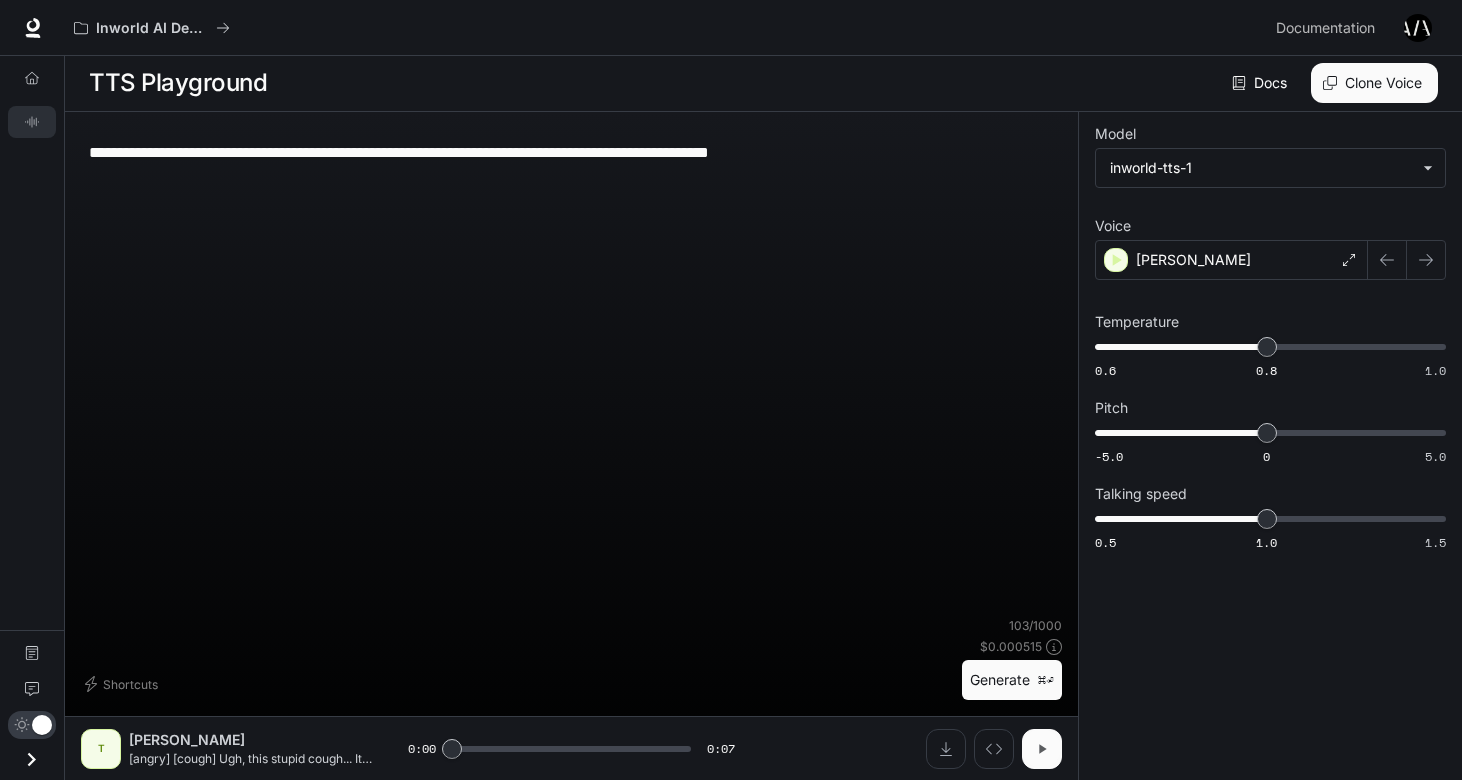 click 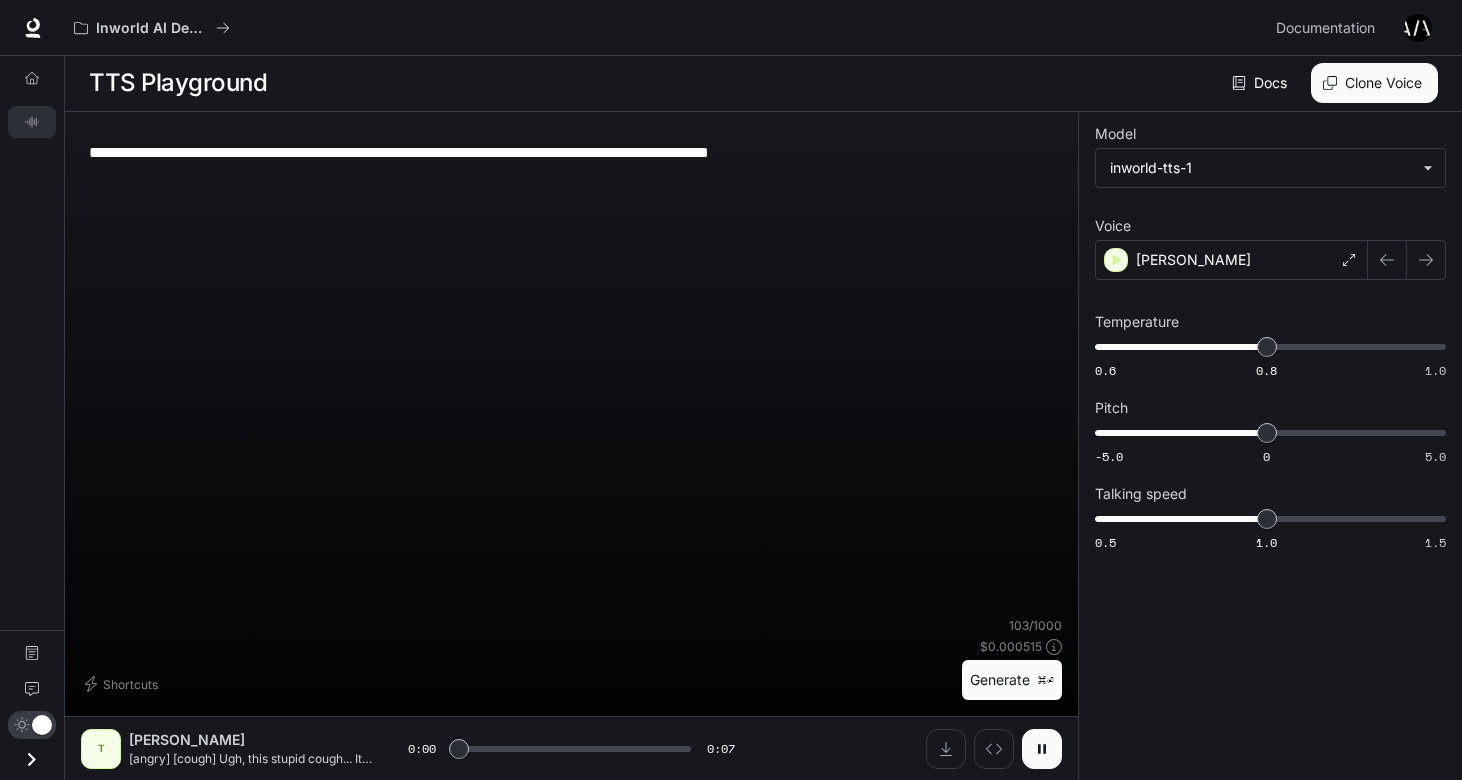 click 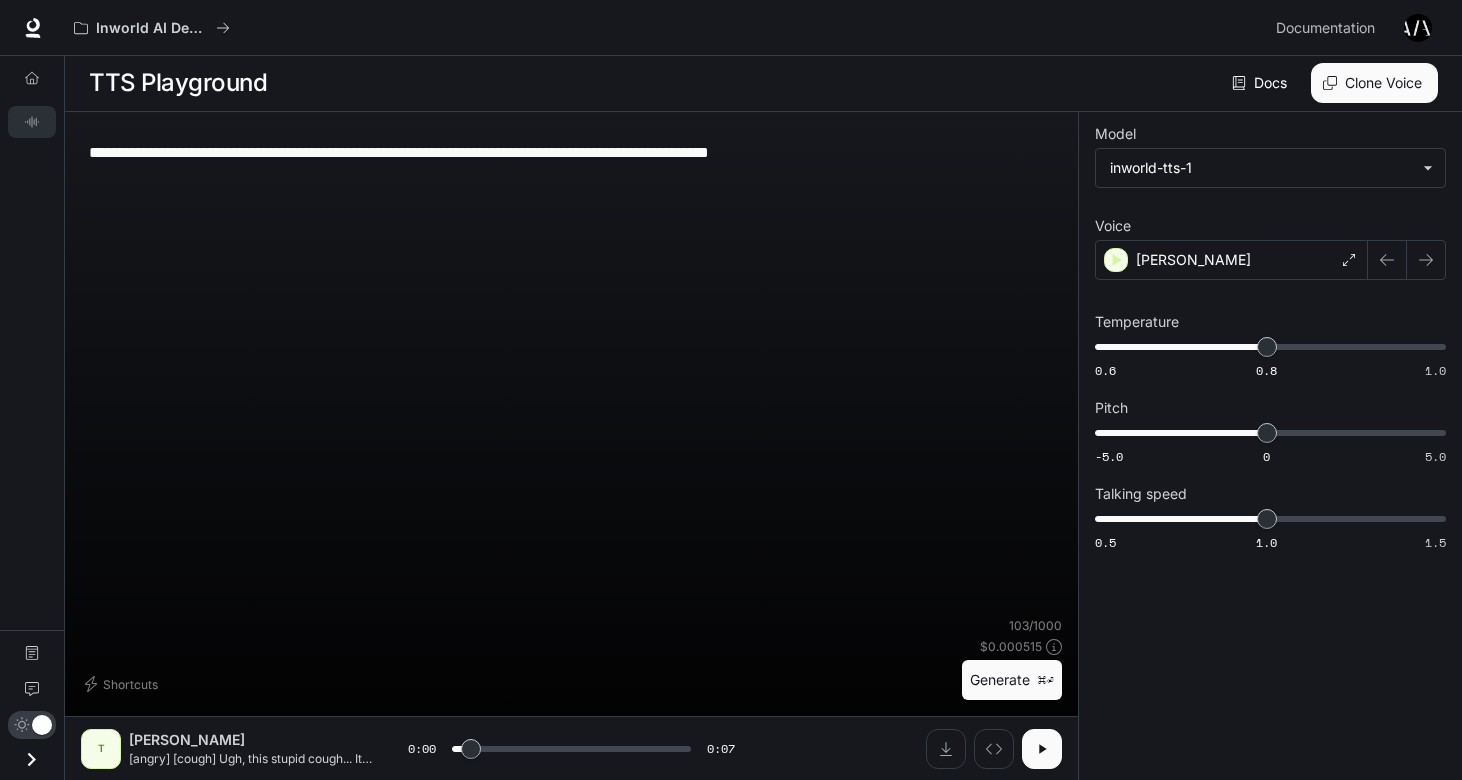 click 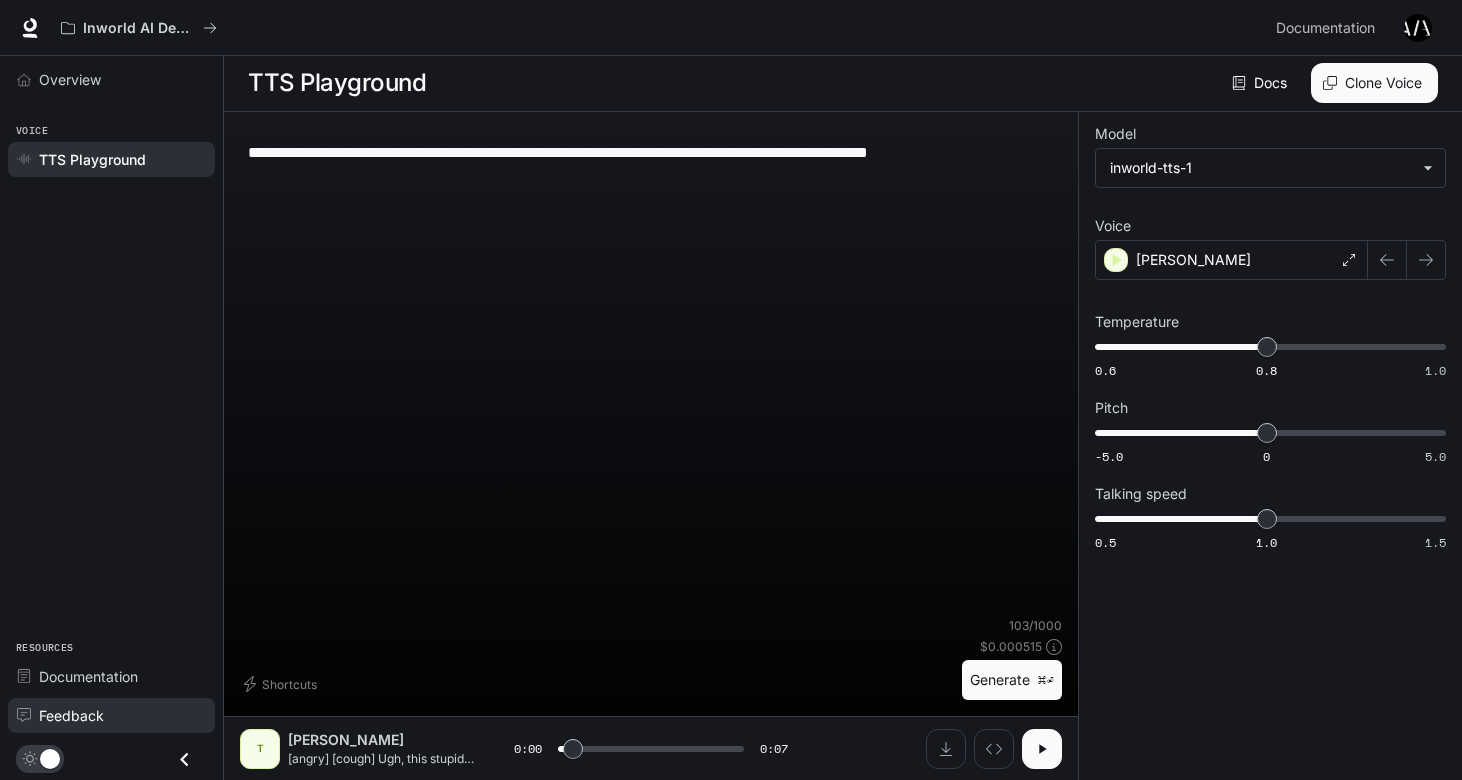 click on "Feedback" at bounding box center [71, 715] 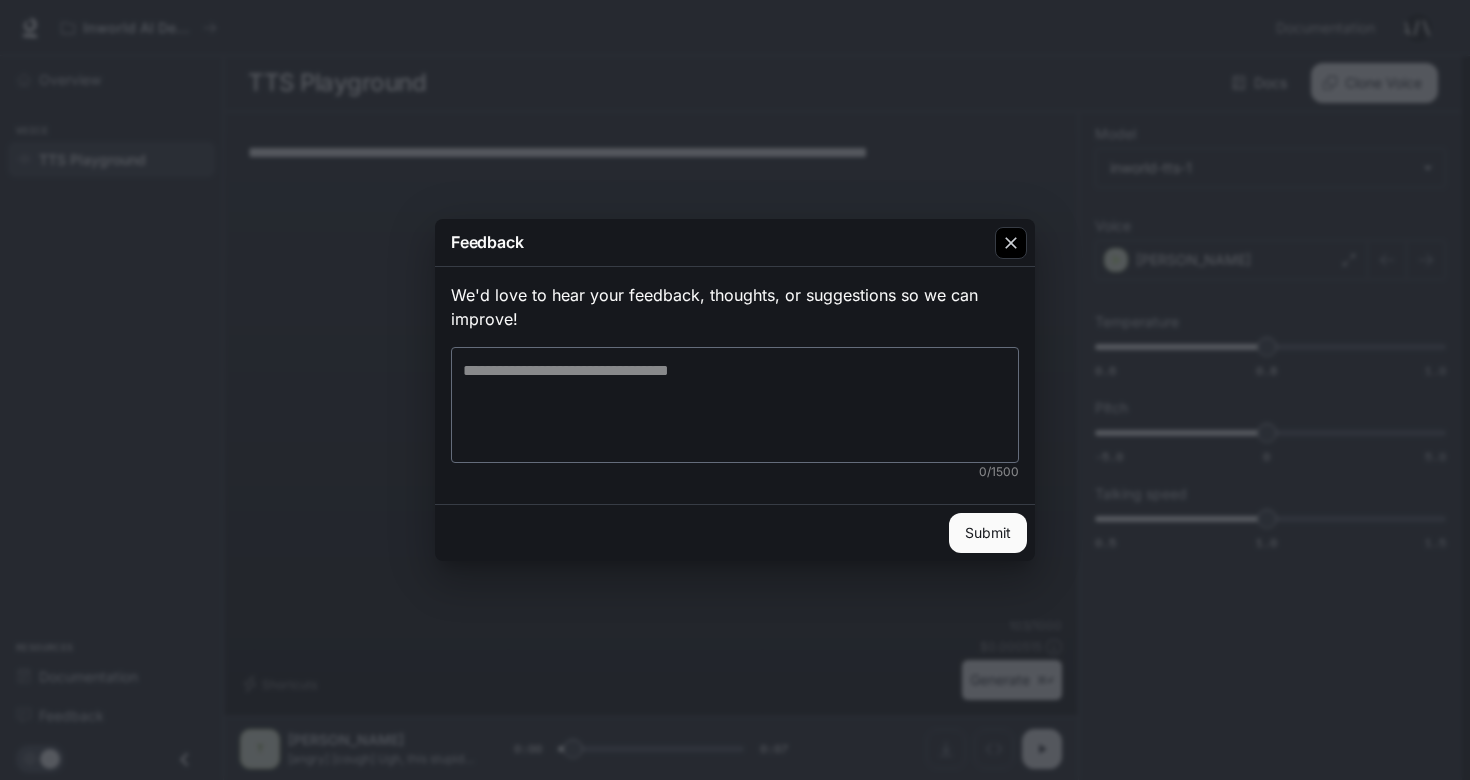 click 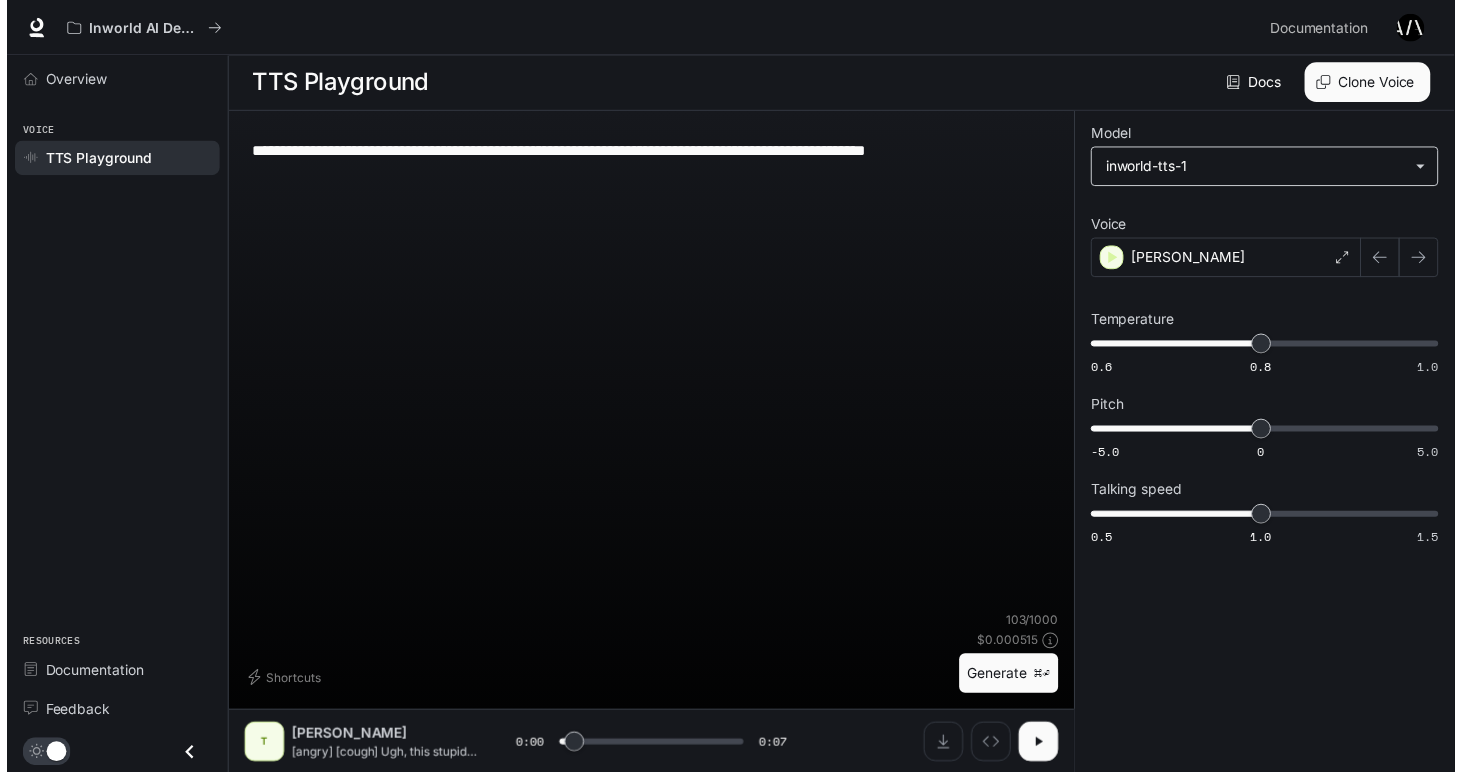 scroll, scrollTop: 0, scrollLeft: 0, axis: both 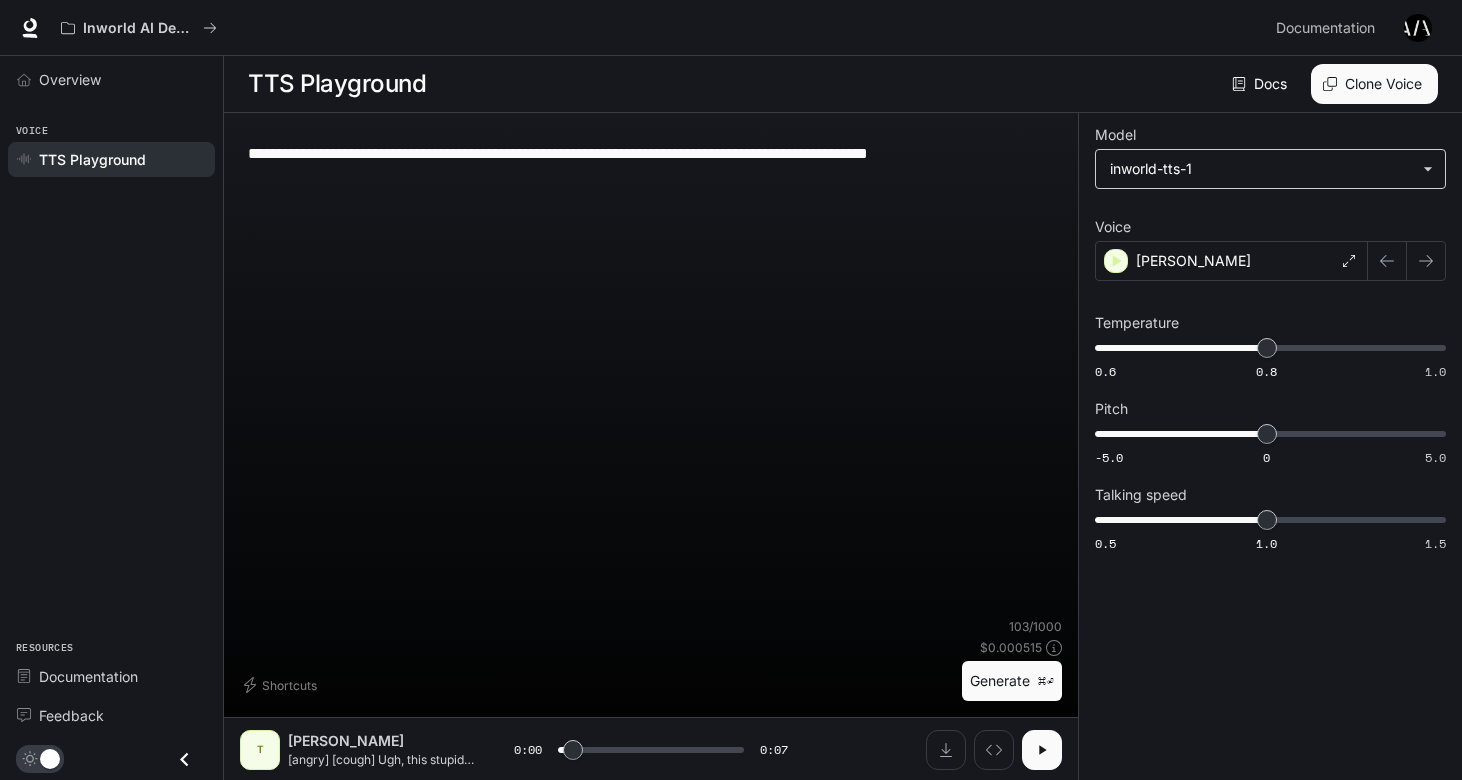 click on "Model" at bounding box center [1270, 139] 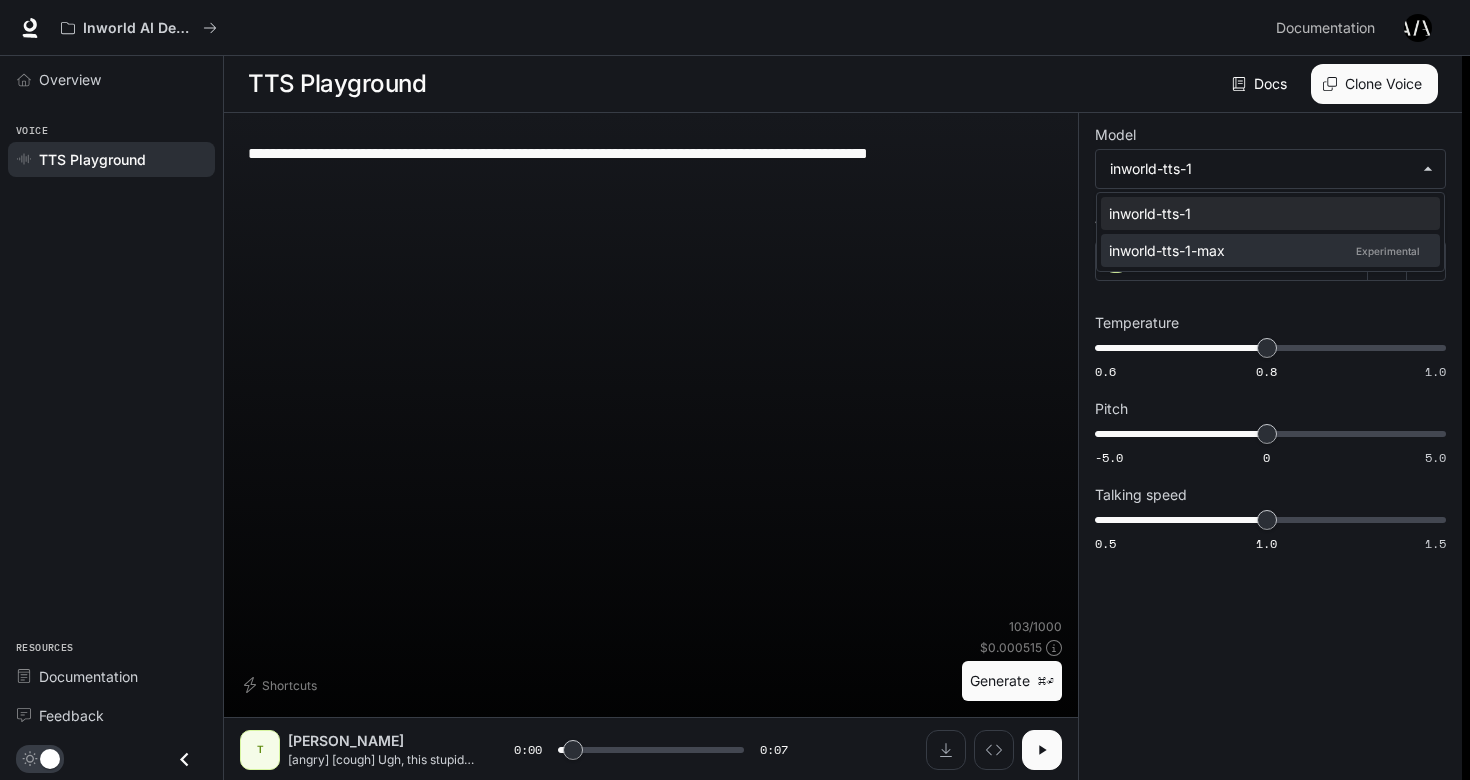 click on "inworld-tts-1-max Experimental" at bounding box center (1266, 250) 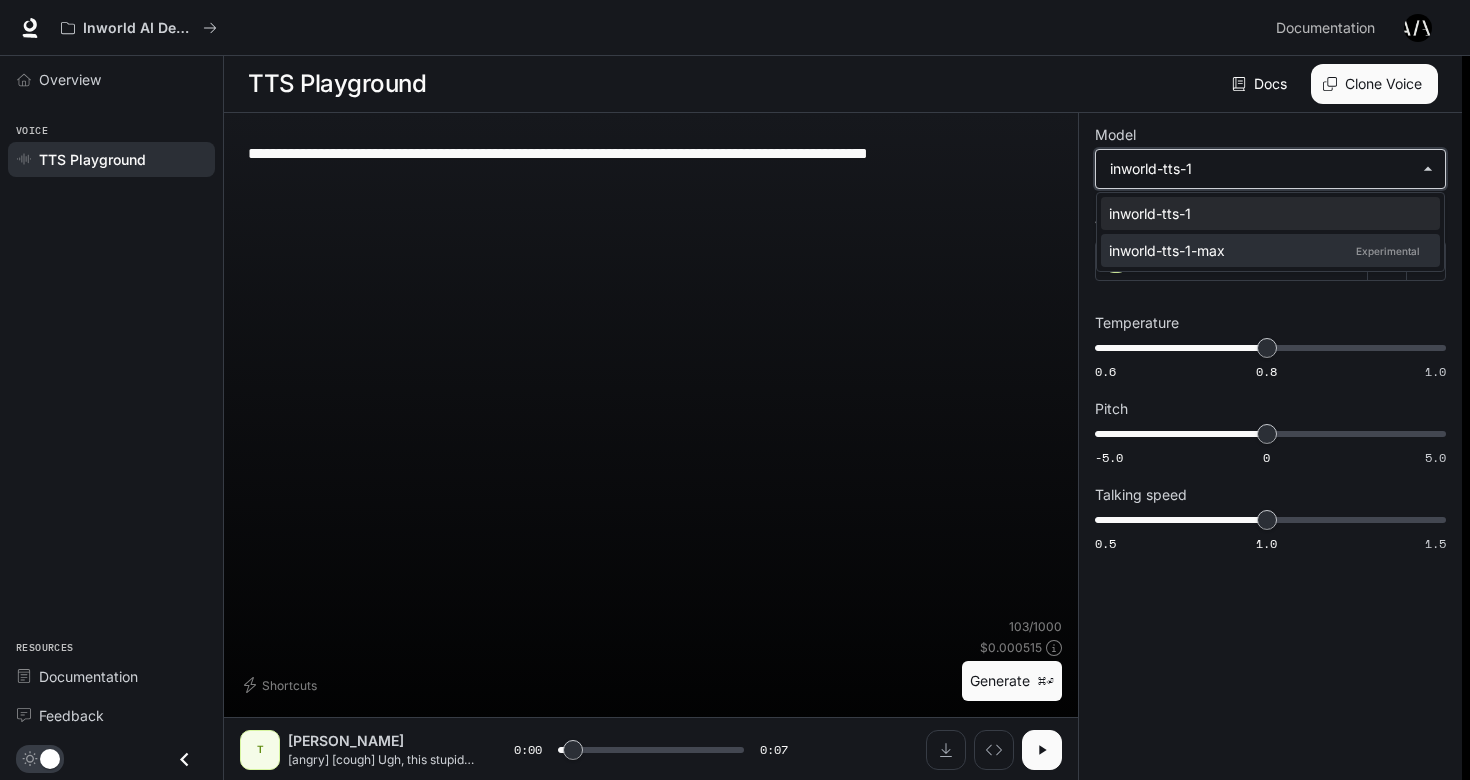 type on "***" 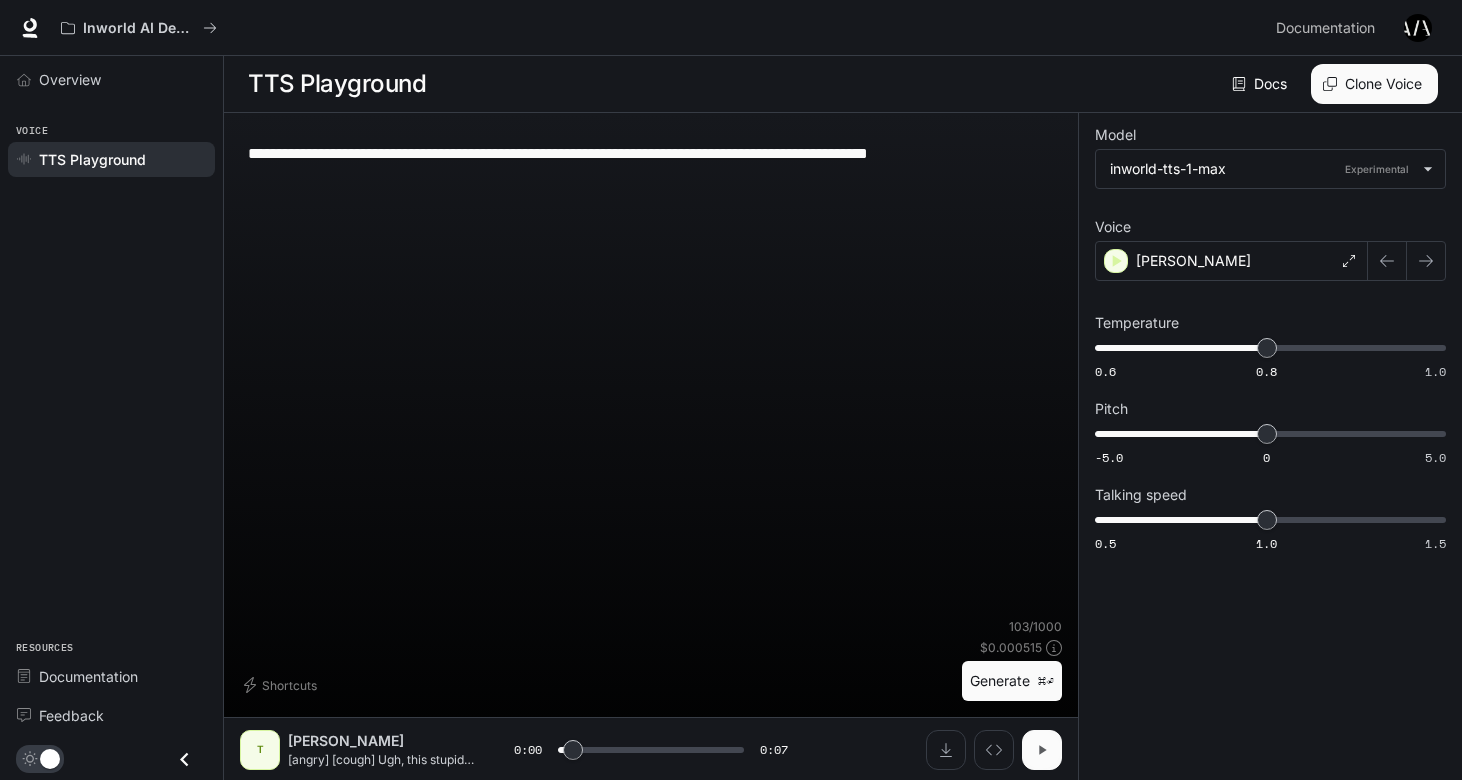 click 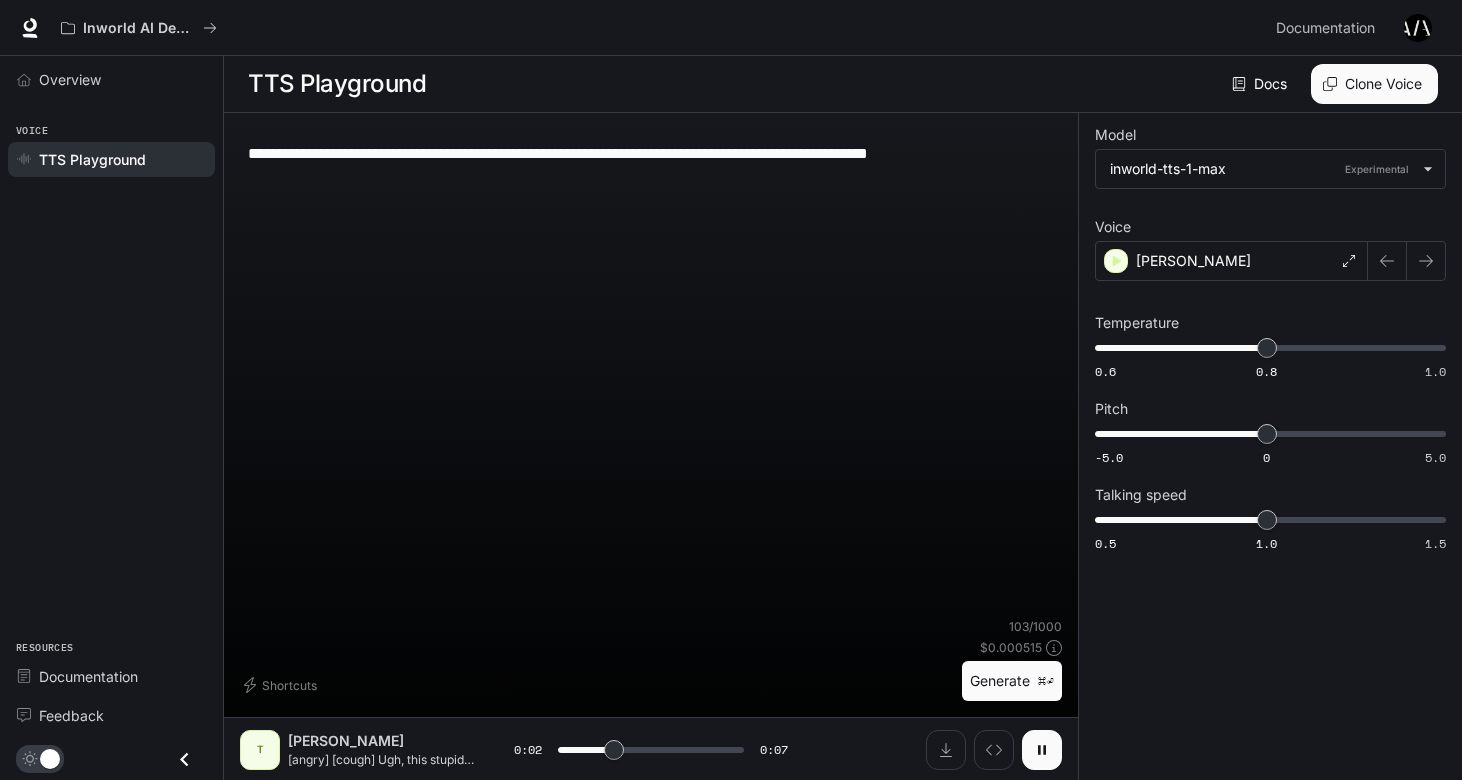 click 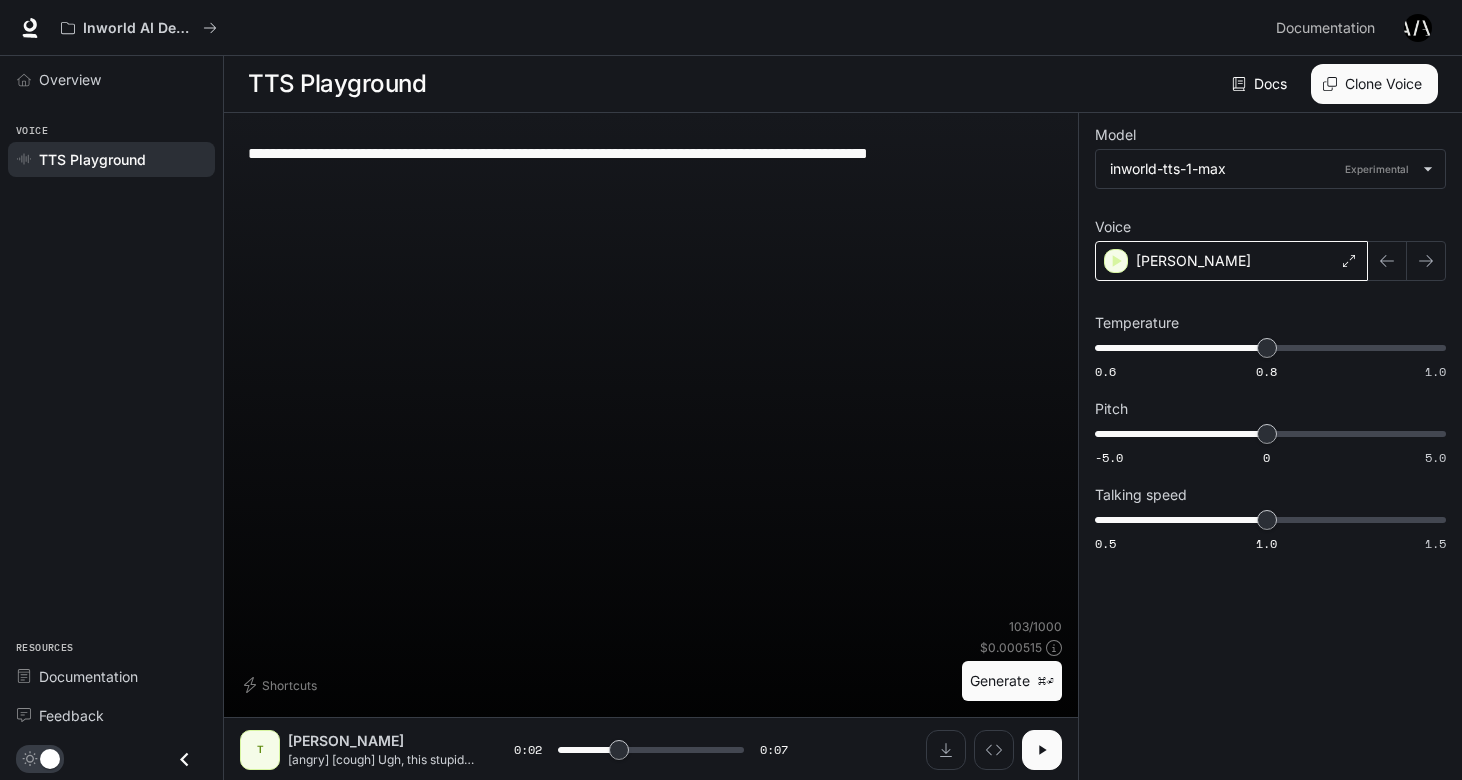 click on "[PERSON_NAME]" at bounding box center (1231, 261) 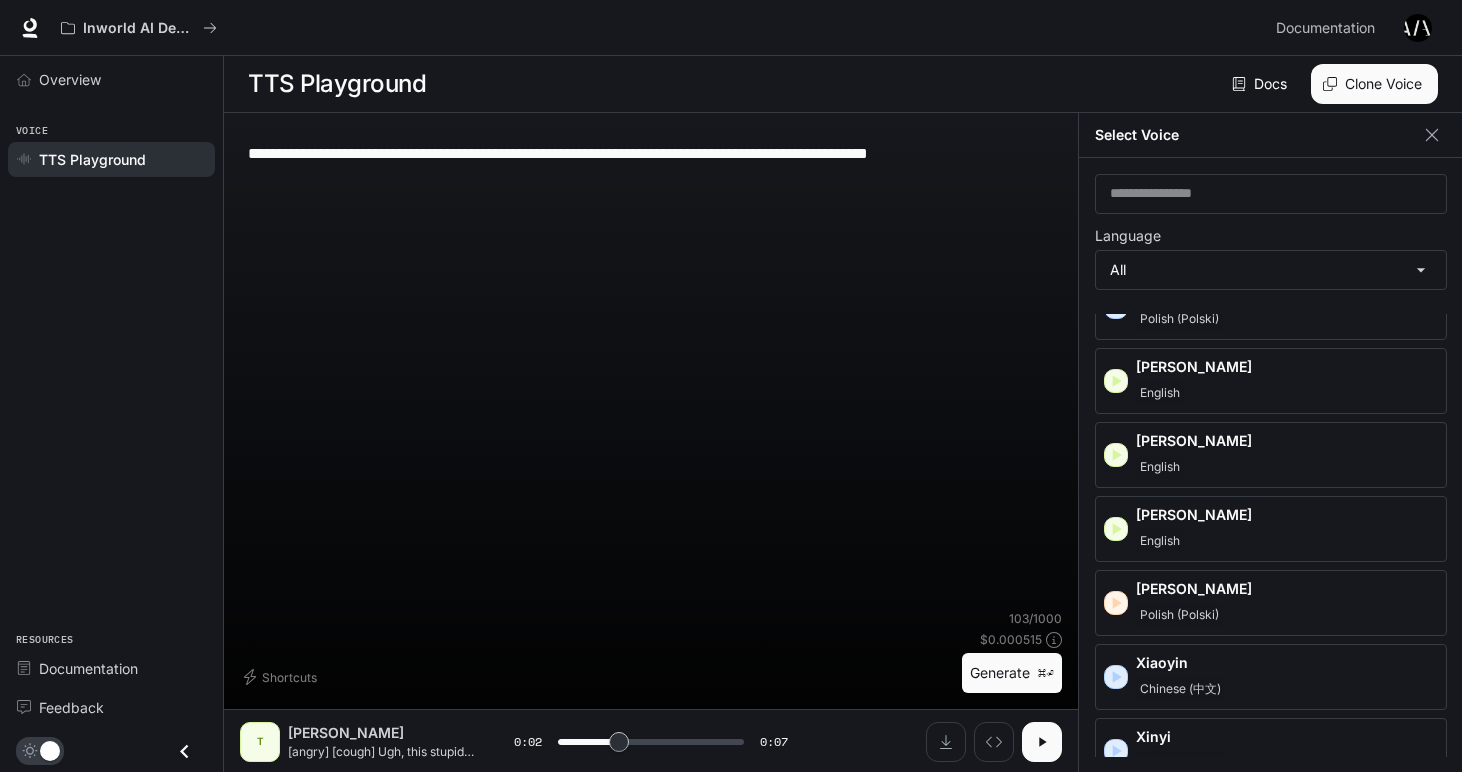scroll, scrollTop: 3275, scrollLeft: 0, axis: vertical 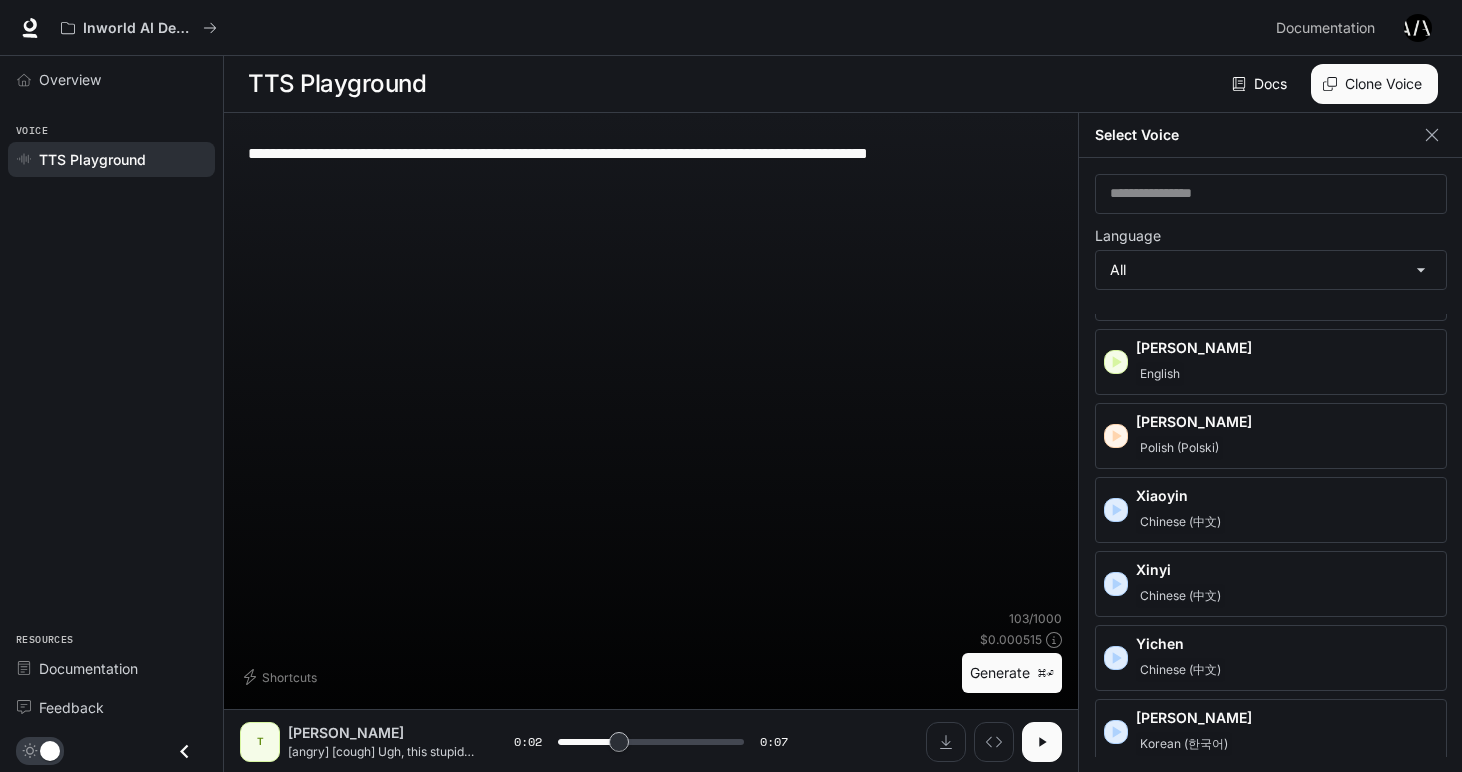 type on "***" 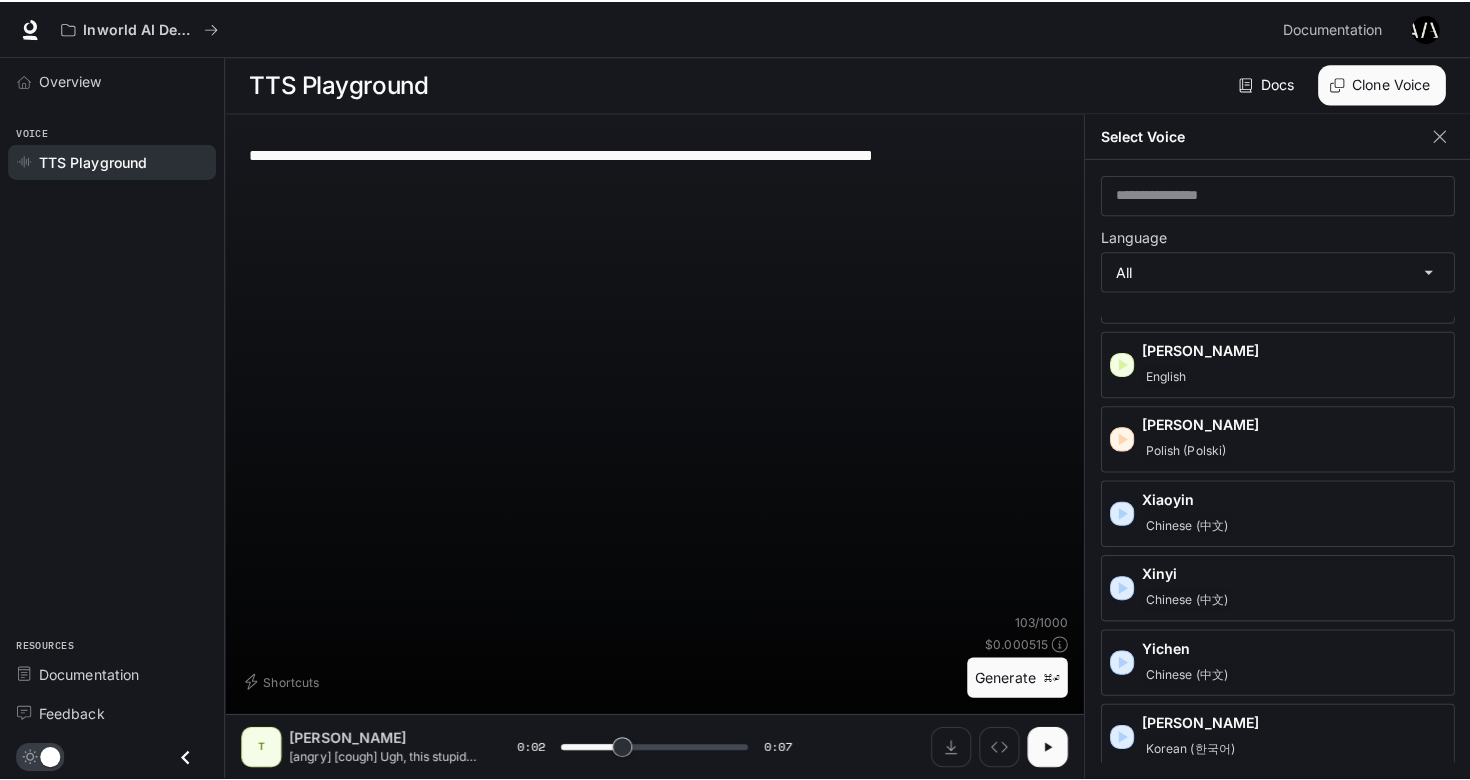 scroll, scrollTop: 0, scrollLeft: 0, axis: both 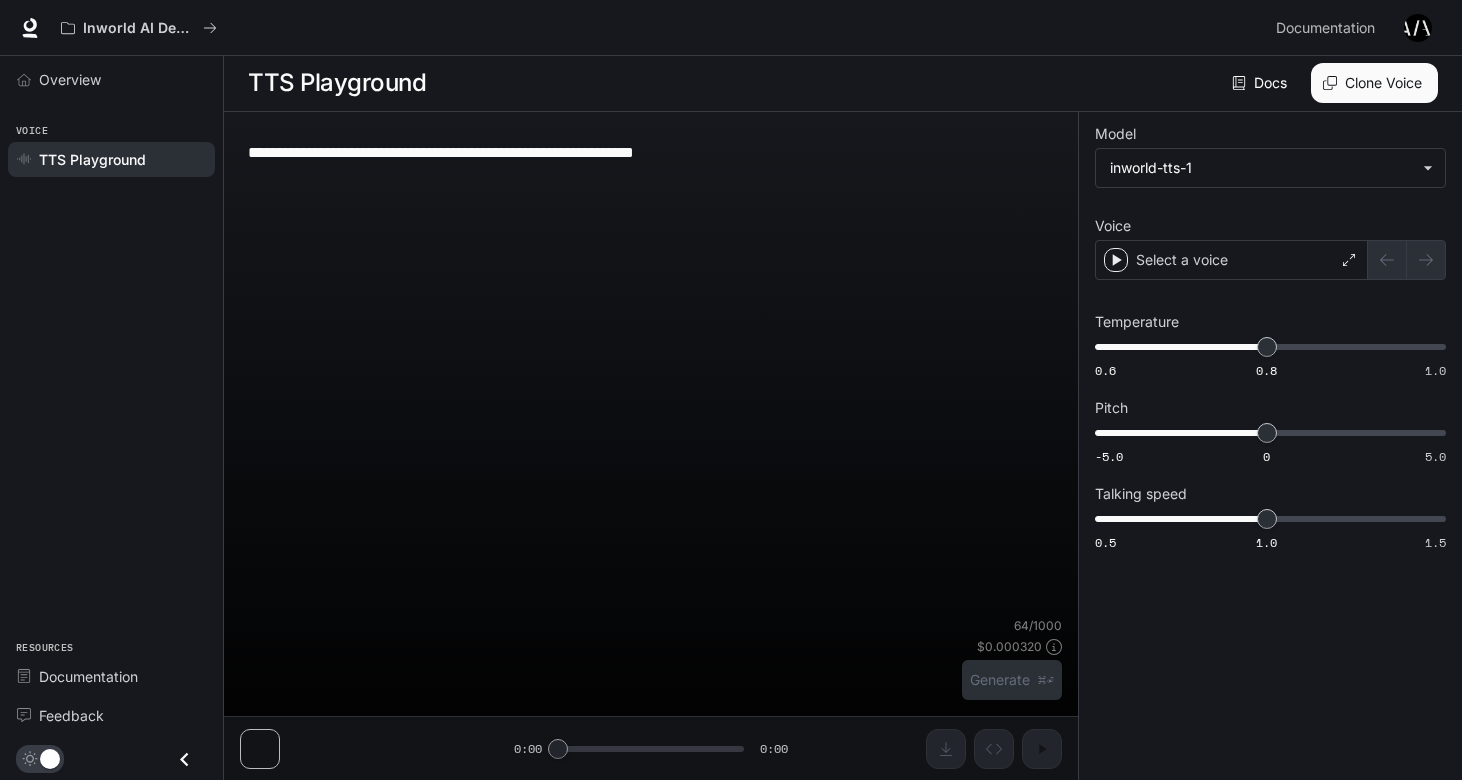 type on "**********" 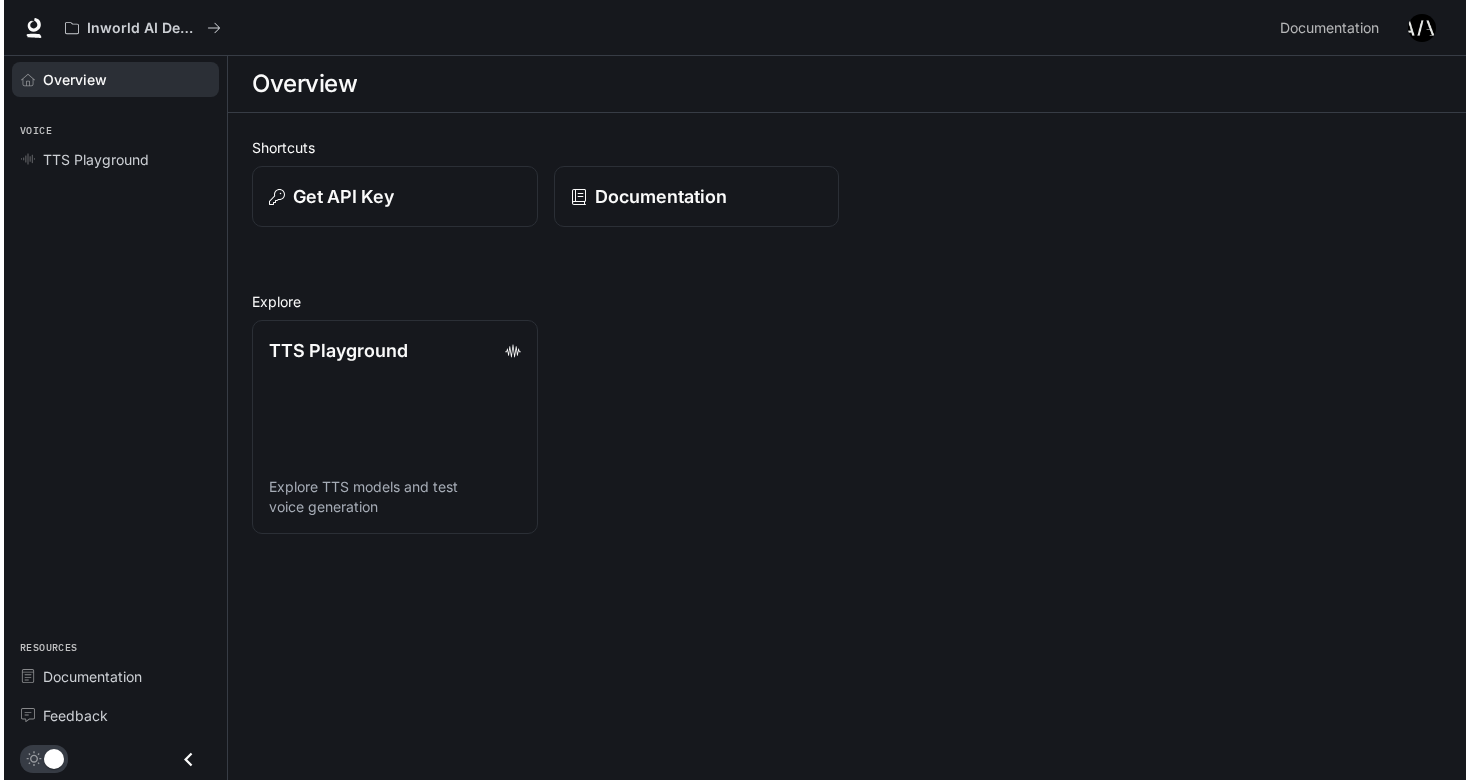 scroll, scrollTop: 0, scrollLeft: 0, axis: both 